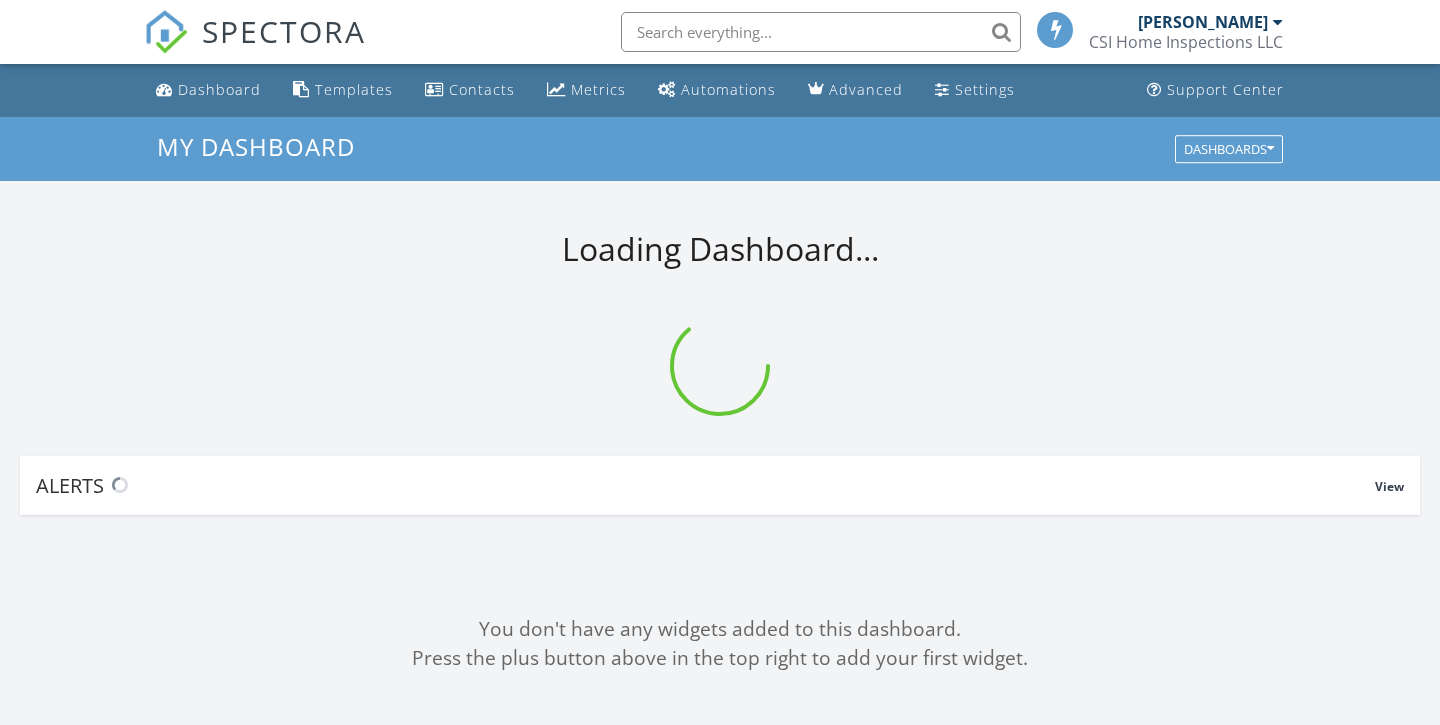 scroll, scrollTop: 0, scrollLeft: 0, axis: both 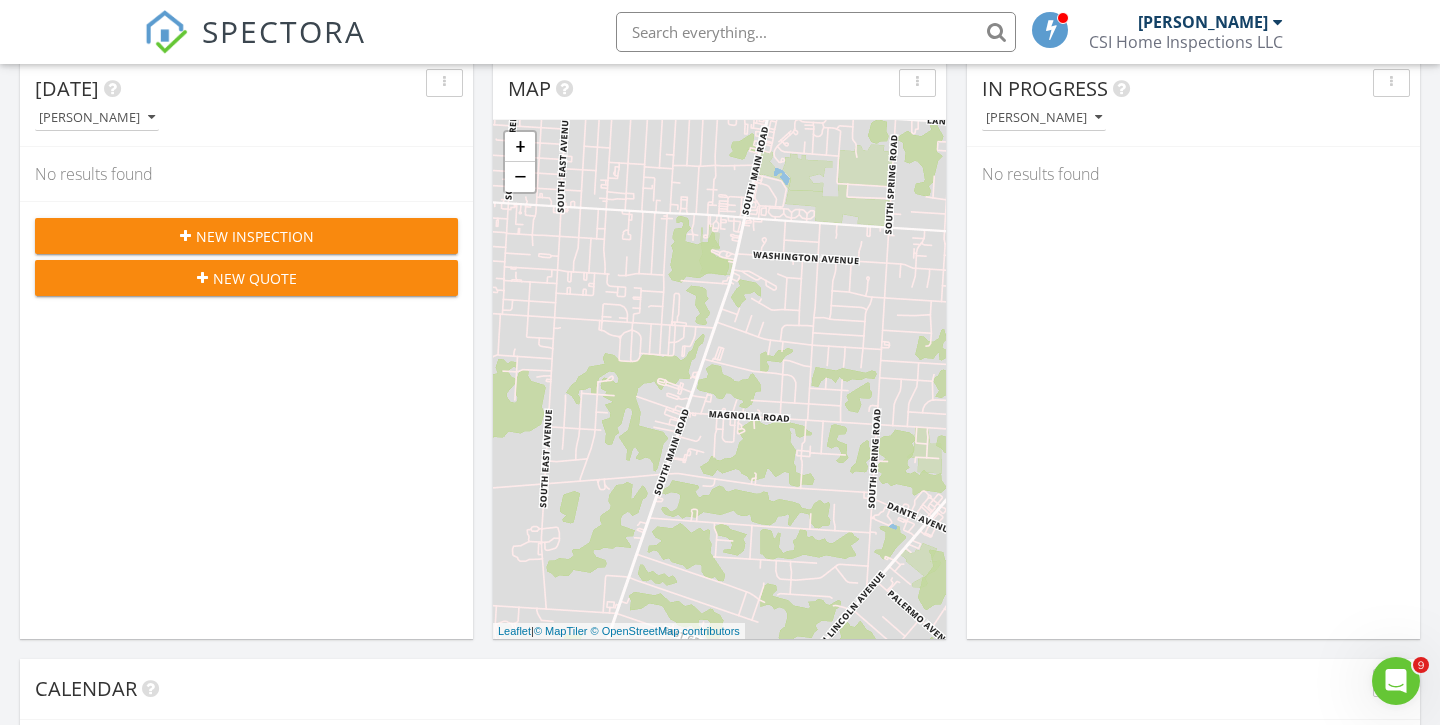 click on "New Inspection" at bounding box center (255, 236) 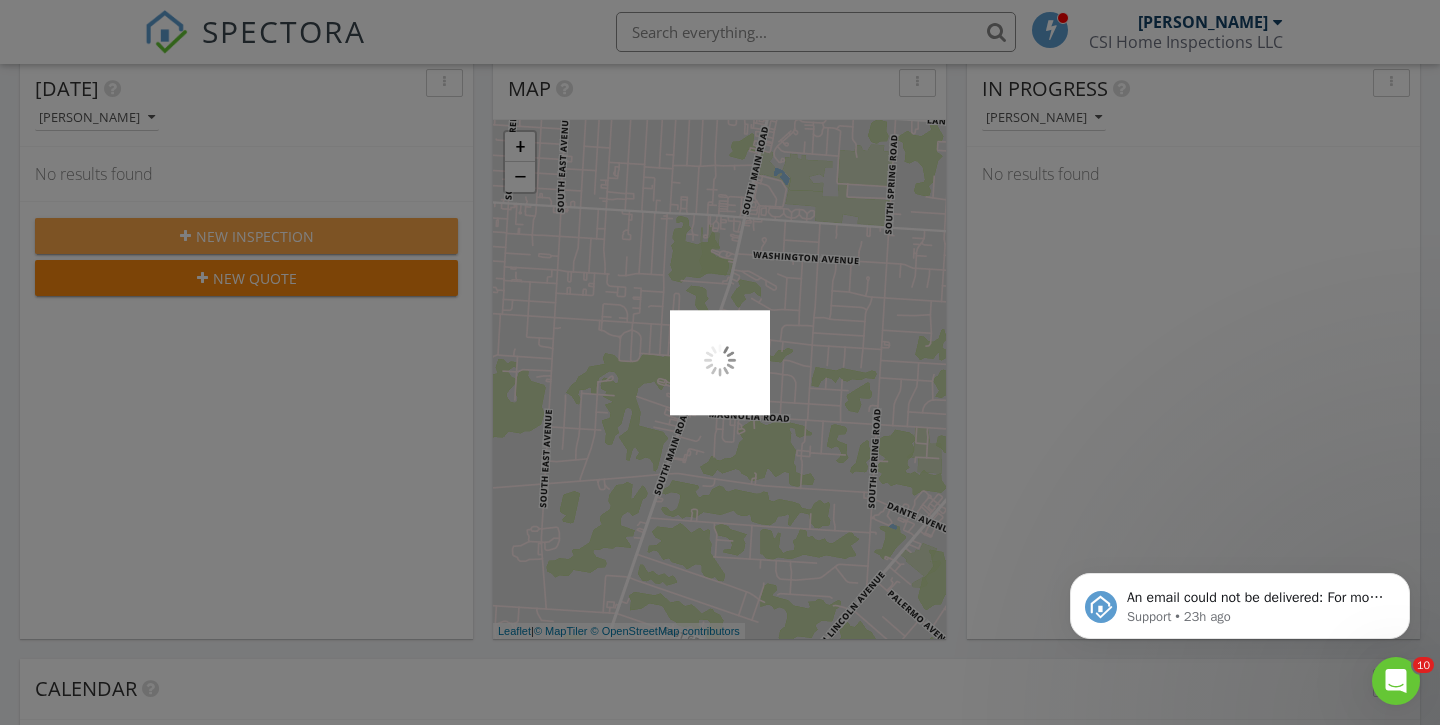 scroll, scrollTop: 0, scrollLeft: 0, axis: both 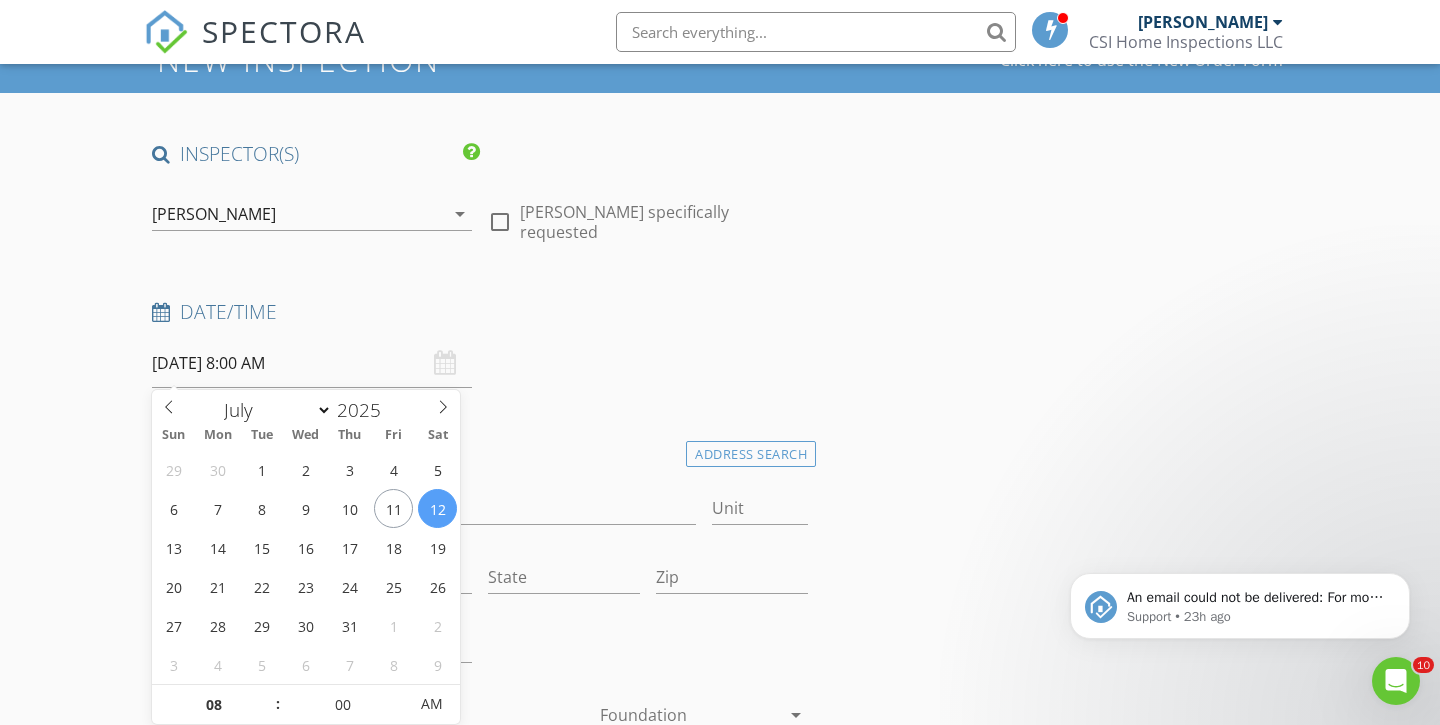 click on "07/12/2025 8:00 AM" at bounding box center [312, 363] 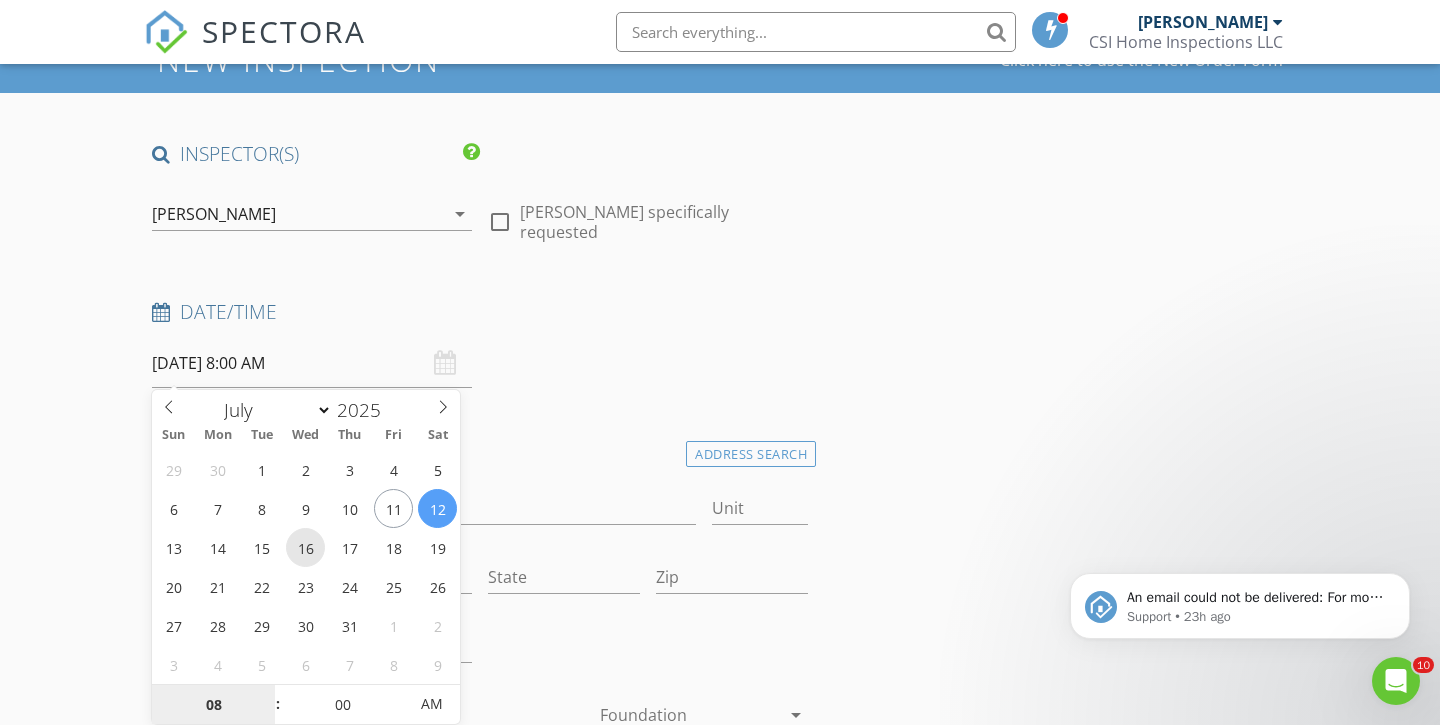 type on "07/16/2025 8:00 AM" 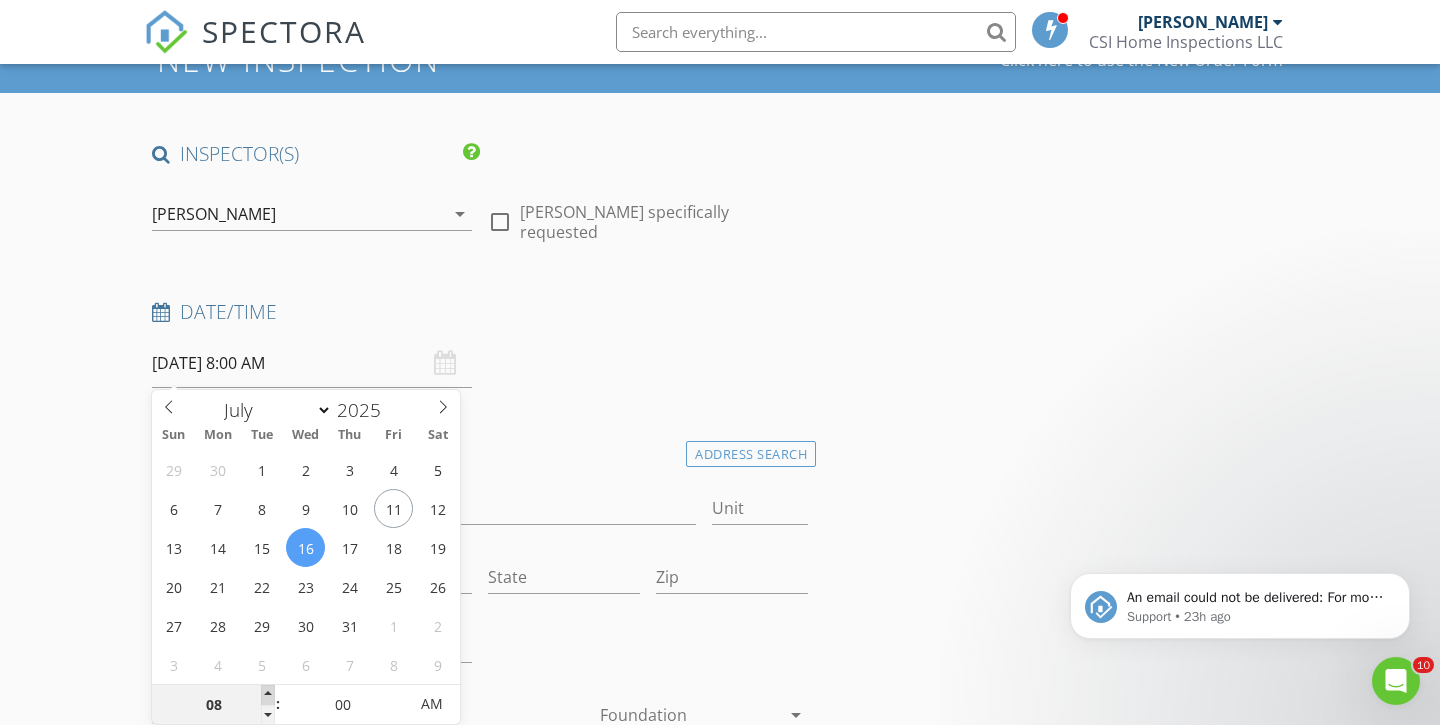 type on "09" 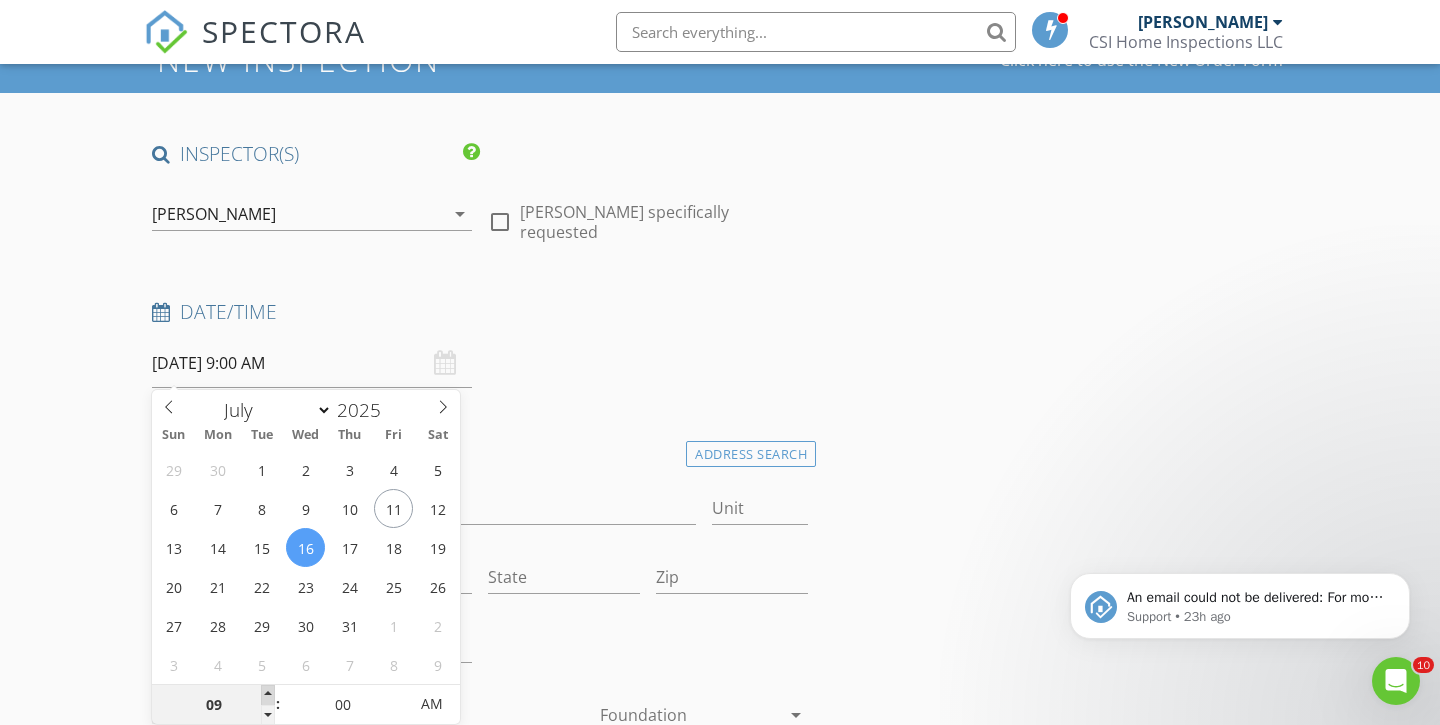 click at bounding box center (268, 695) 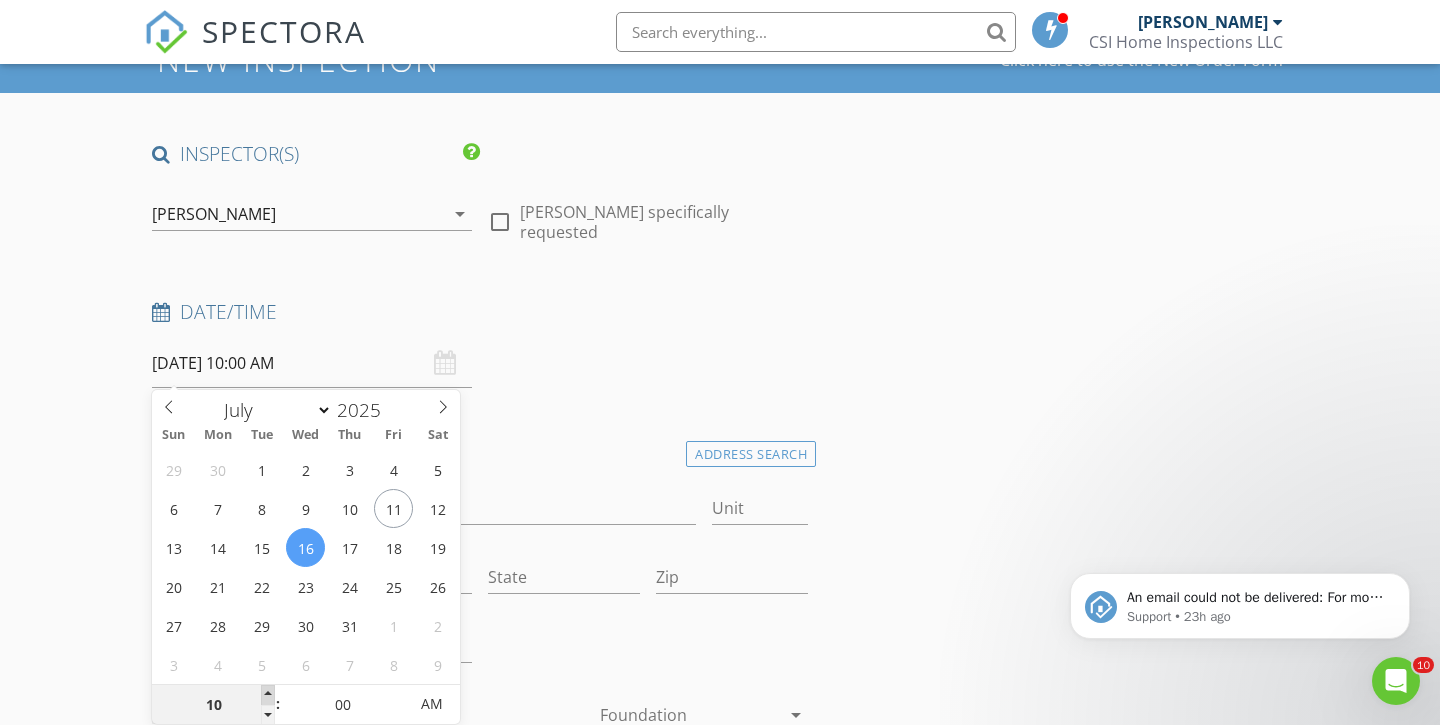 click at bounding box center (268, 695) 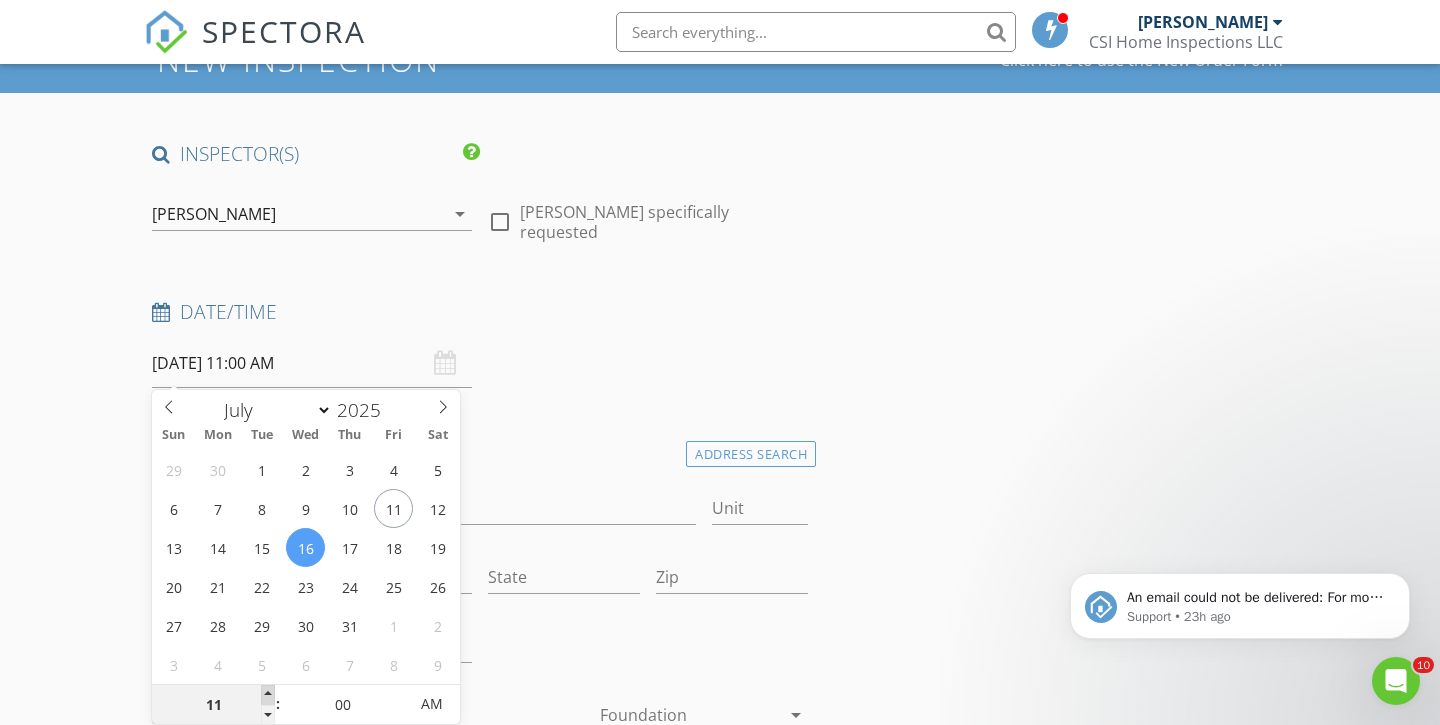 click at bounding box center [268, 695] 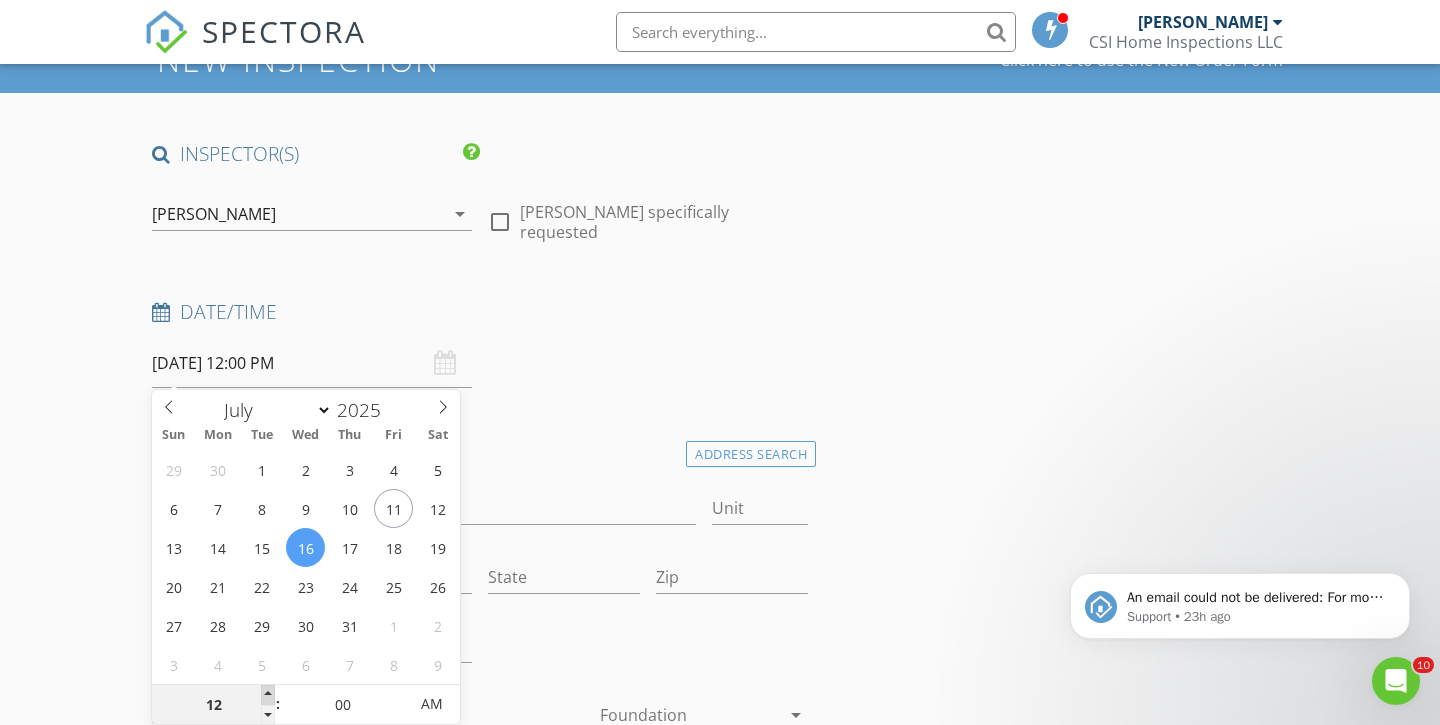 click at bounding box center [268, 695] 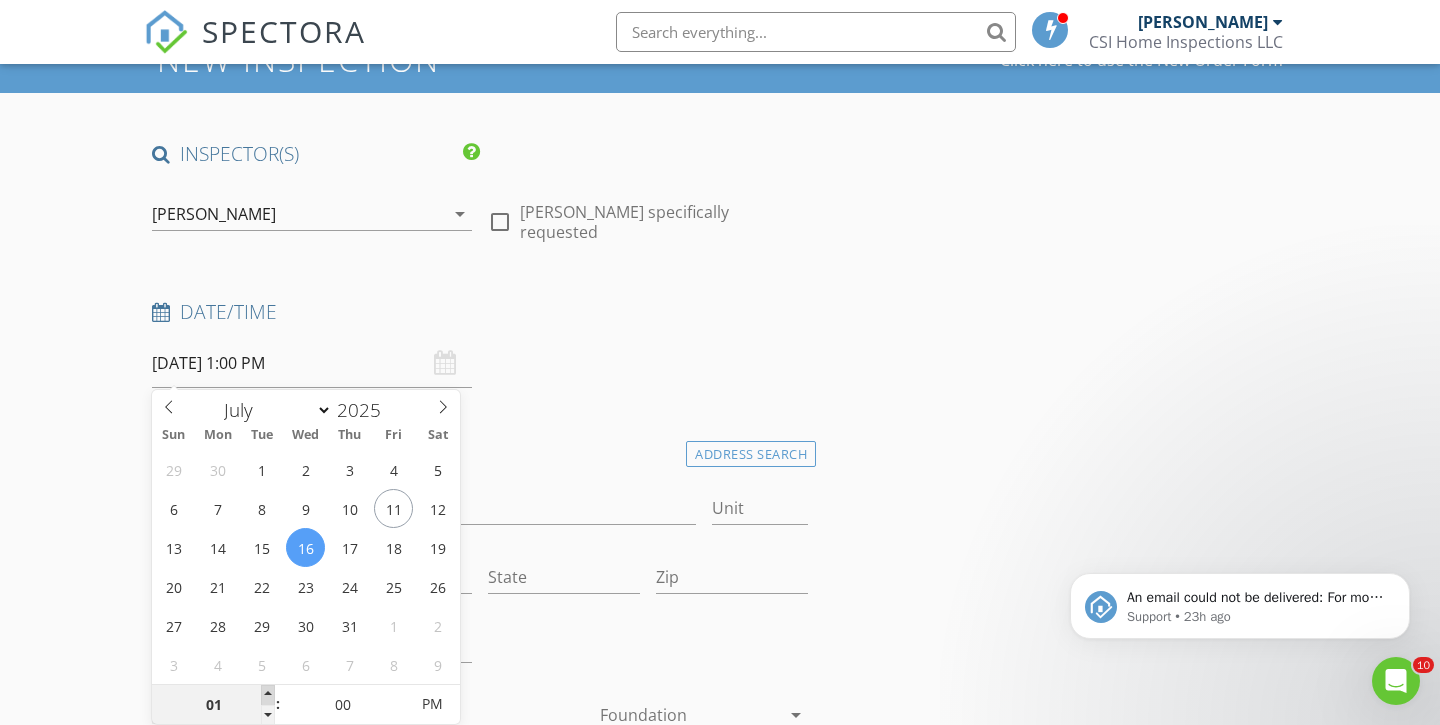click at bounding box center (268, 695) 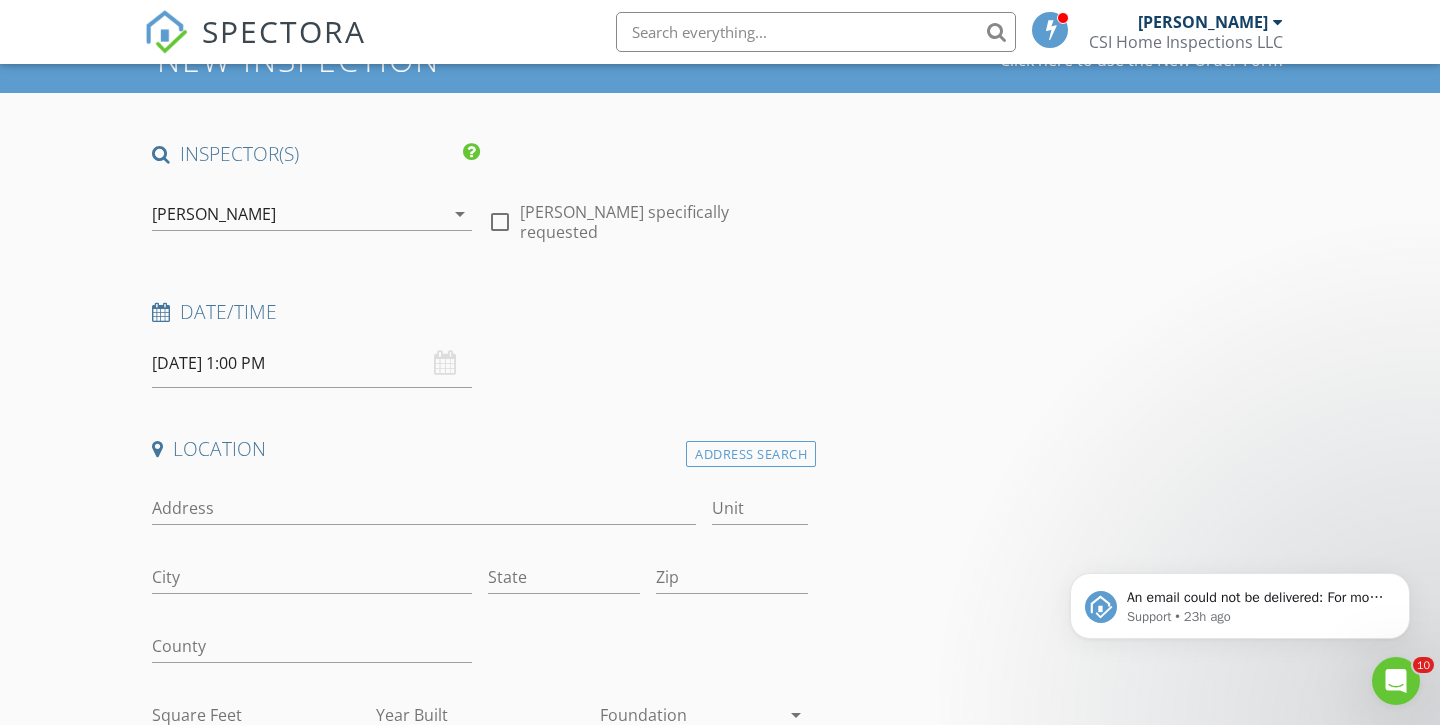 click on "Location" at bounding box center [480, 449] 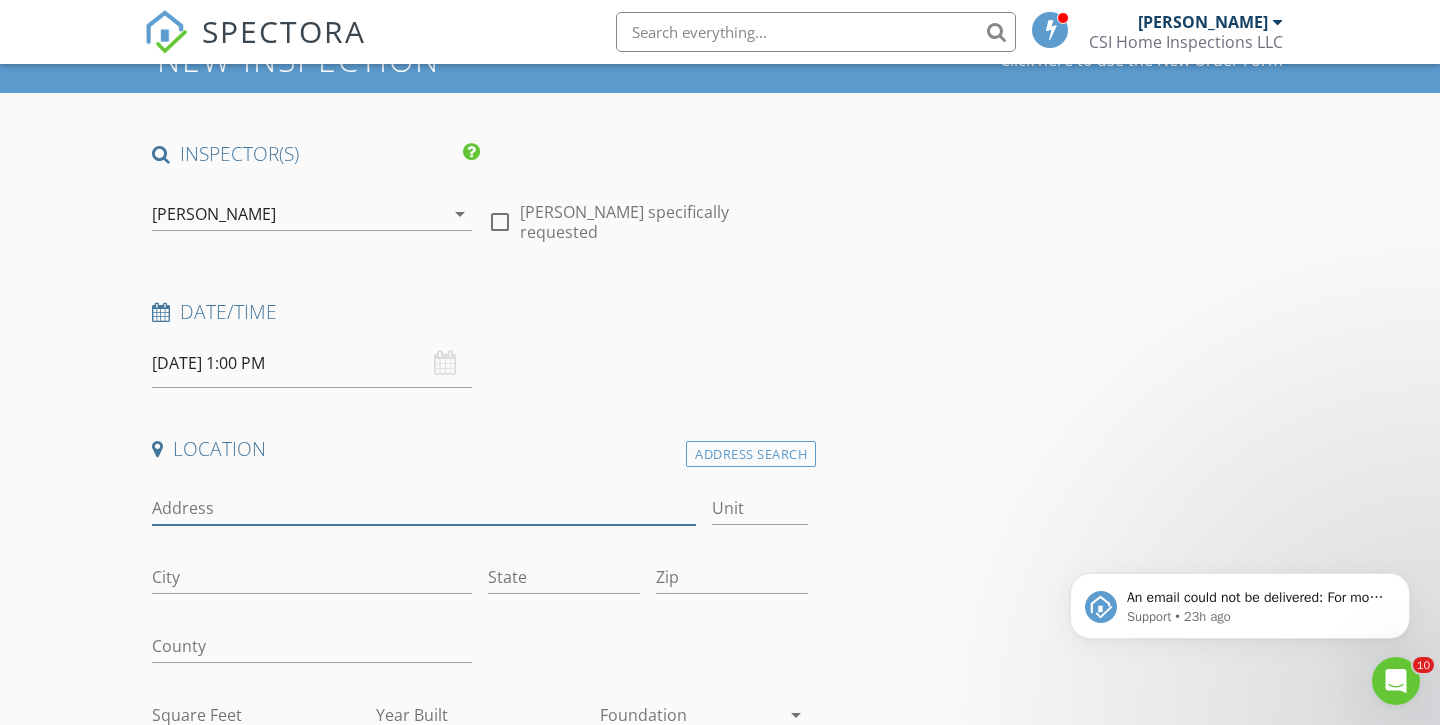 click on "Address" at bounding box center [424, 508] 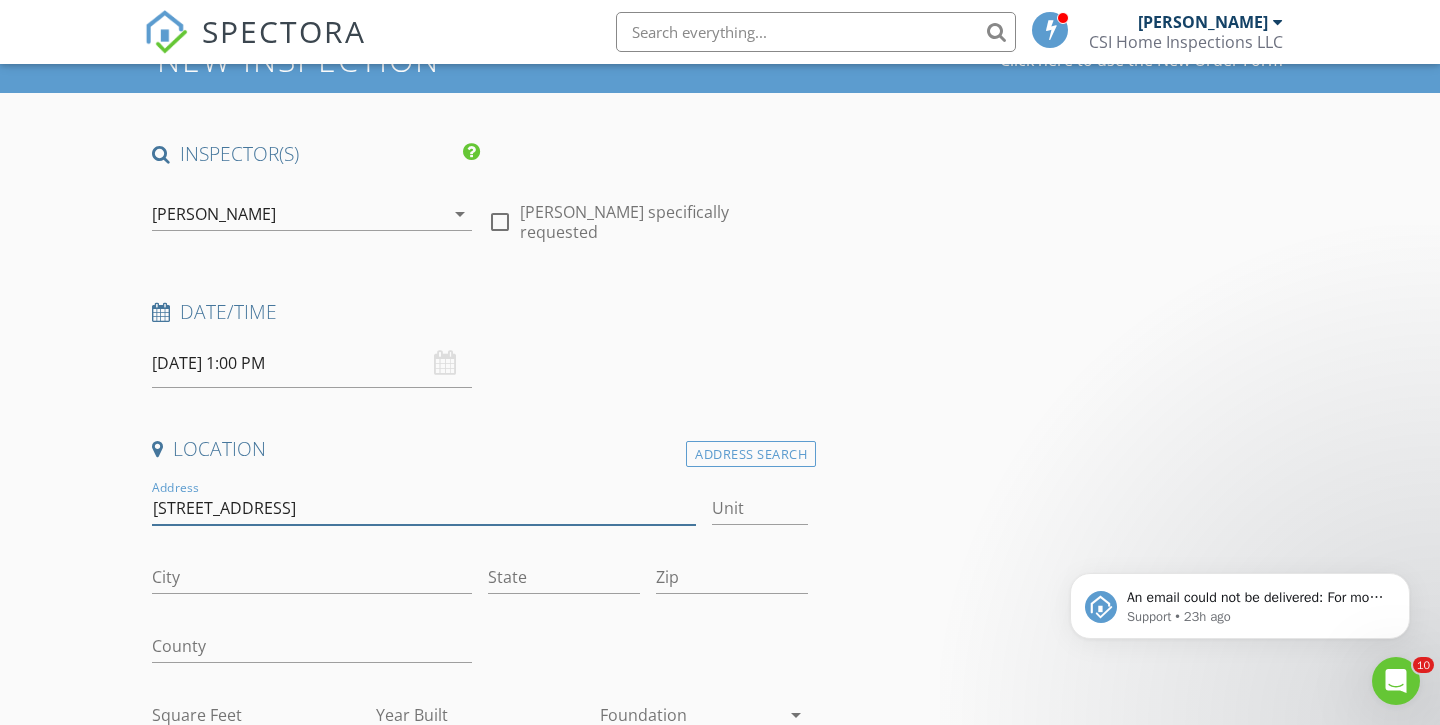 type on "511 Sykesville rd" 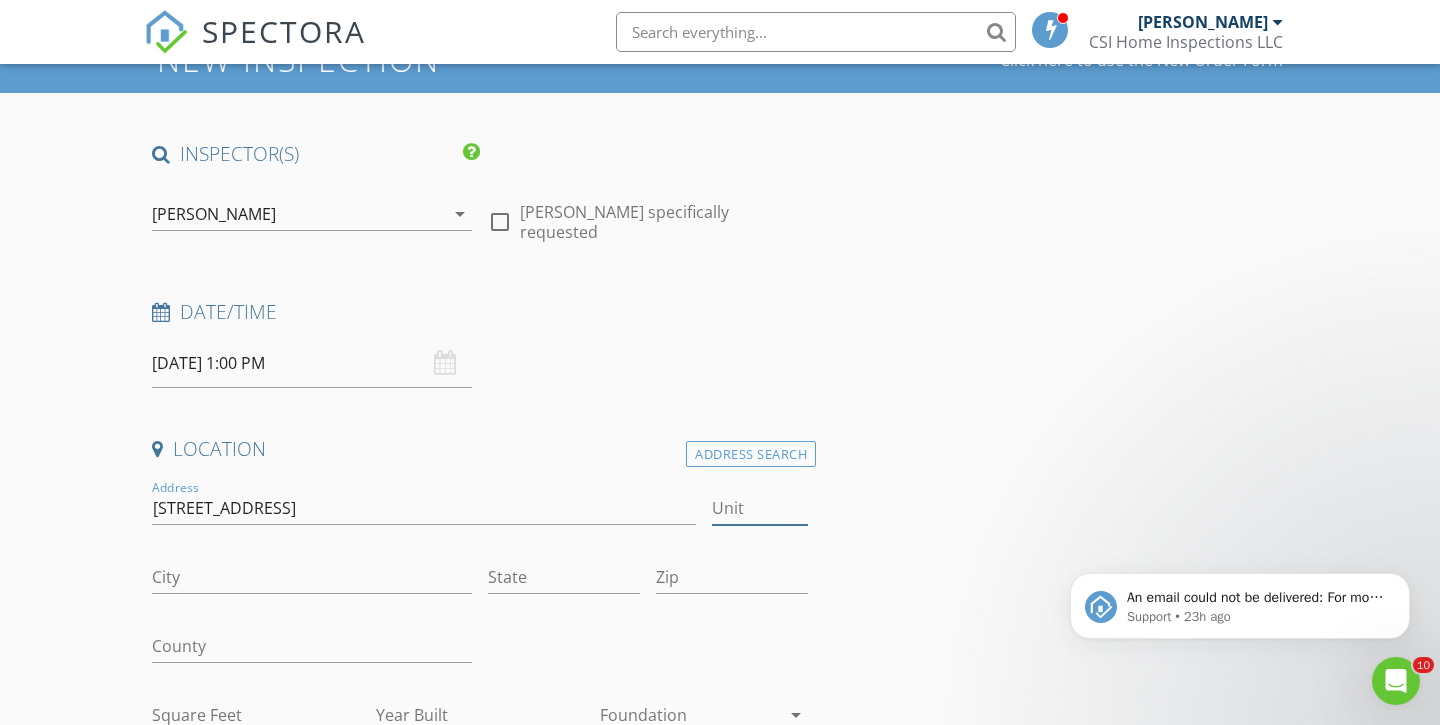 click on "Unit" at bounding box center (760, 508) 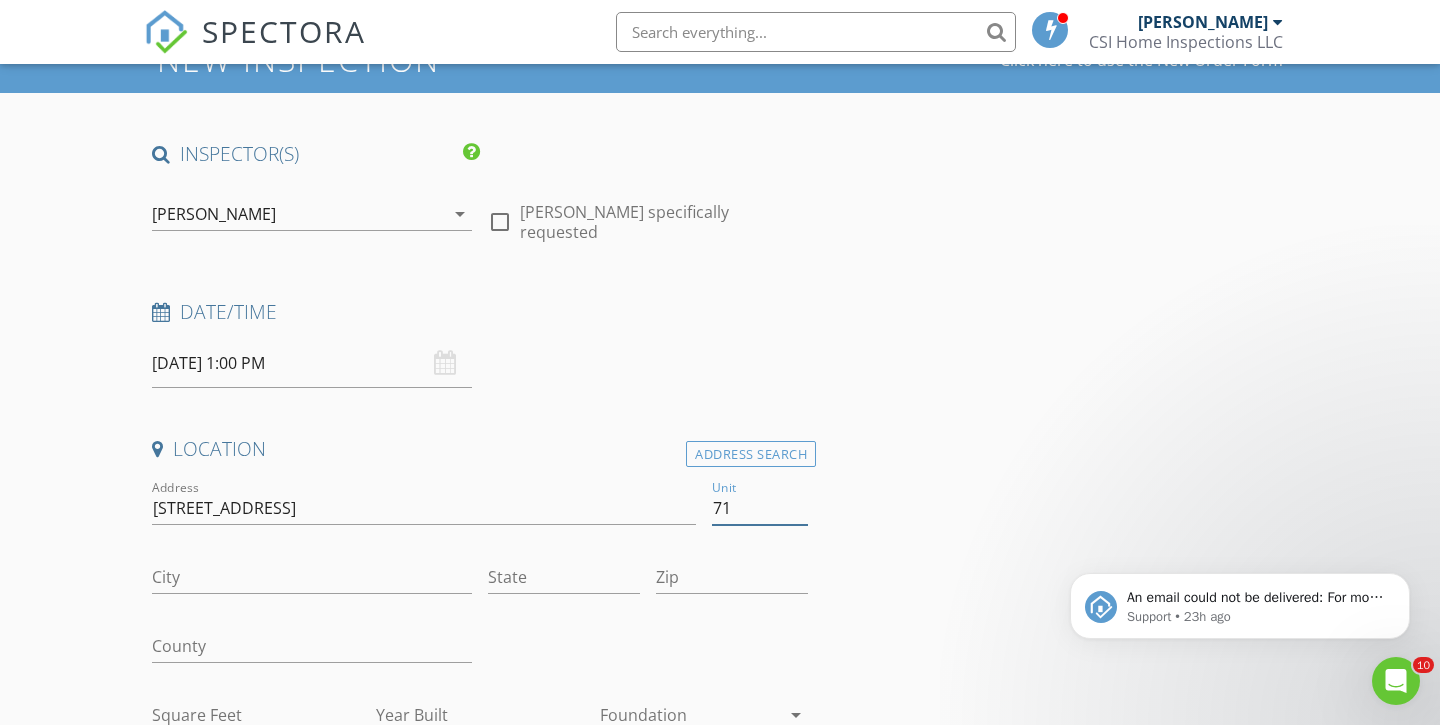 type on "71" 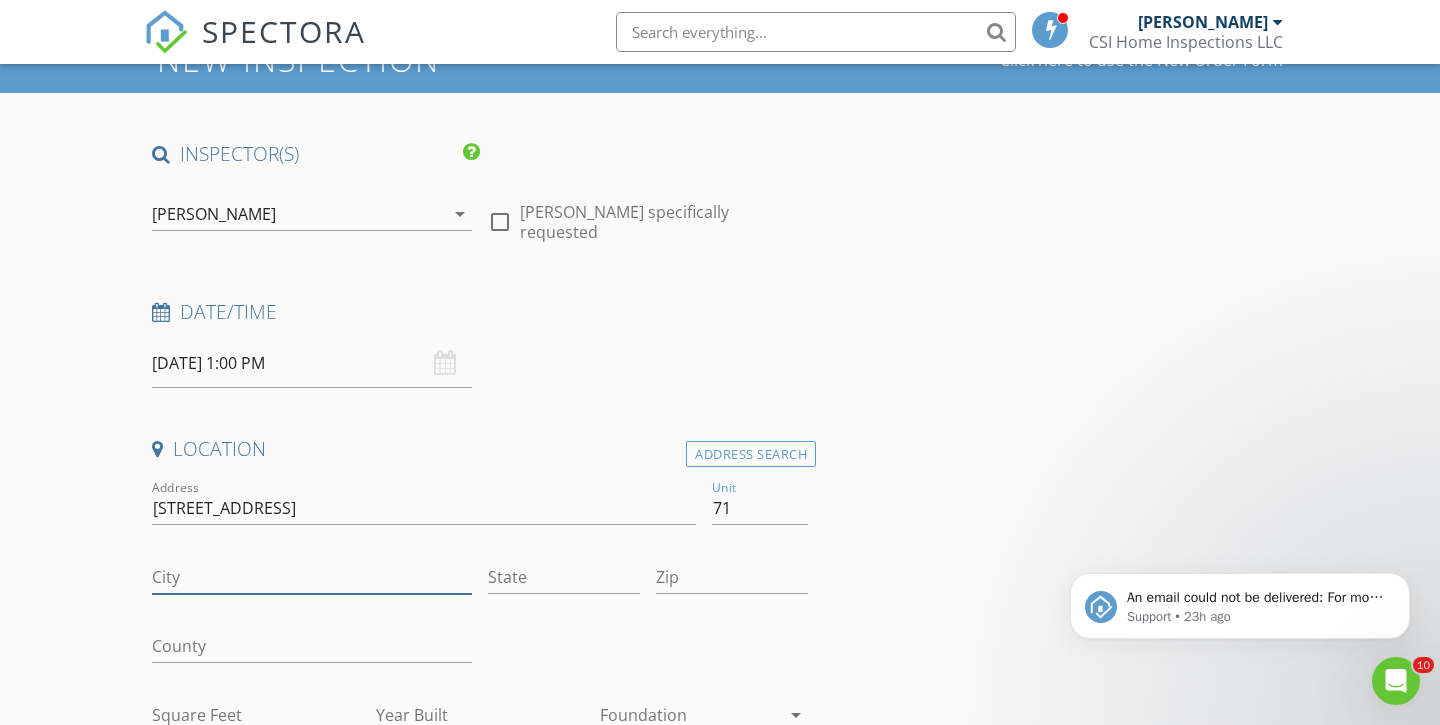 click on "City" at bounding box center (312, 577) 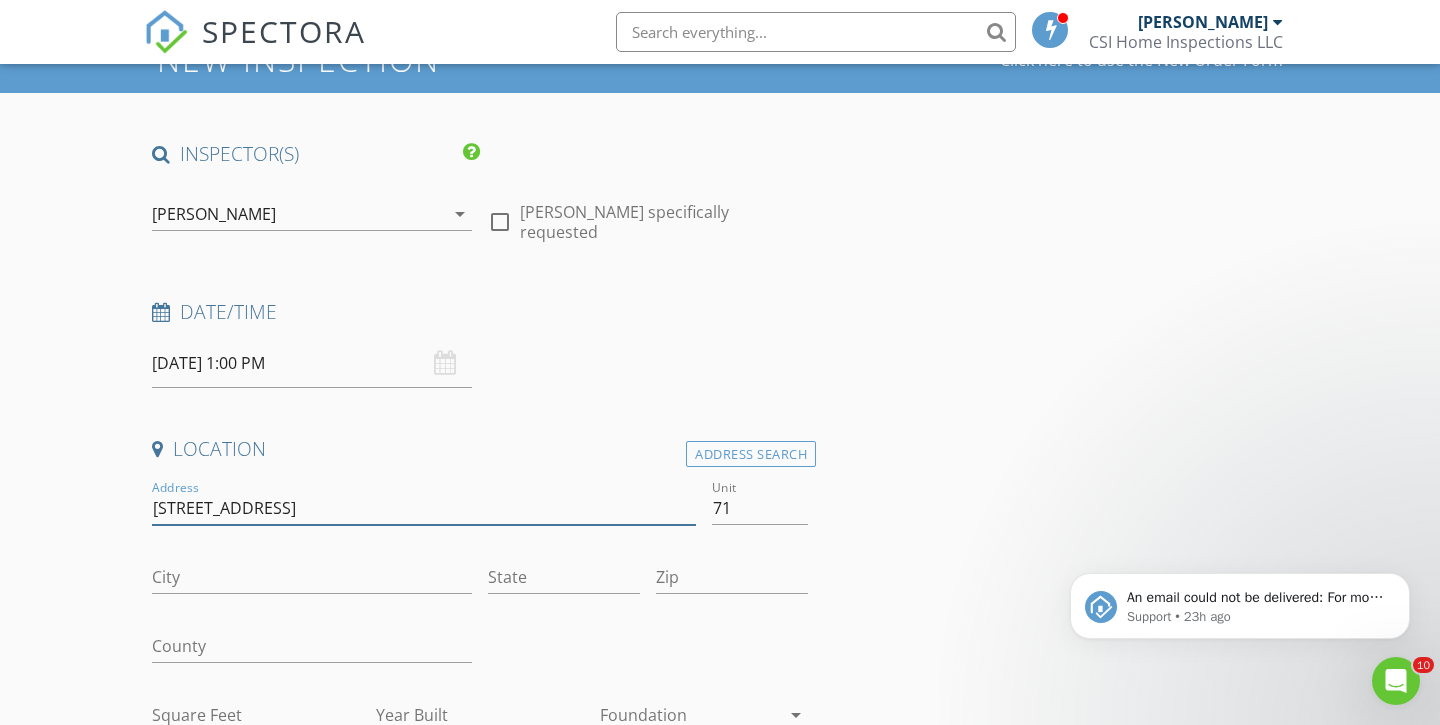 click on "511 Sykesville rd" at bounding box center [424, 508] 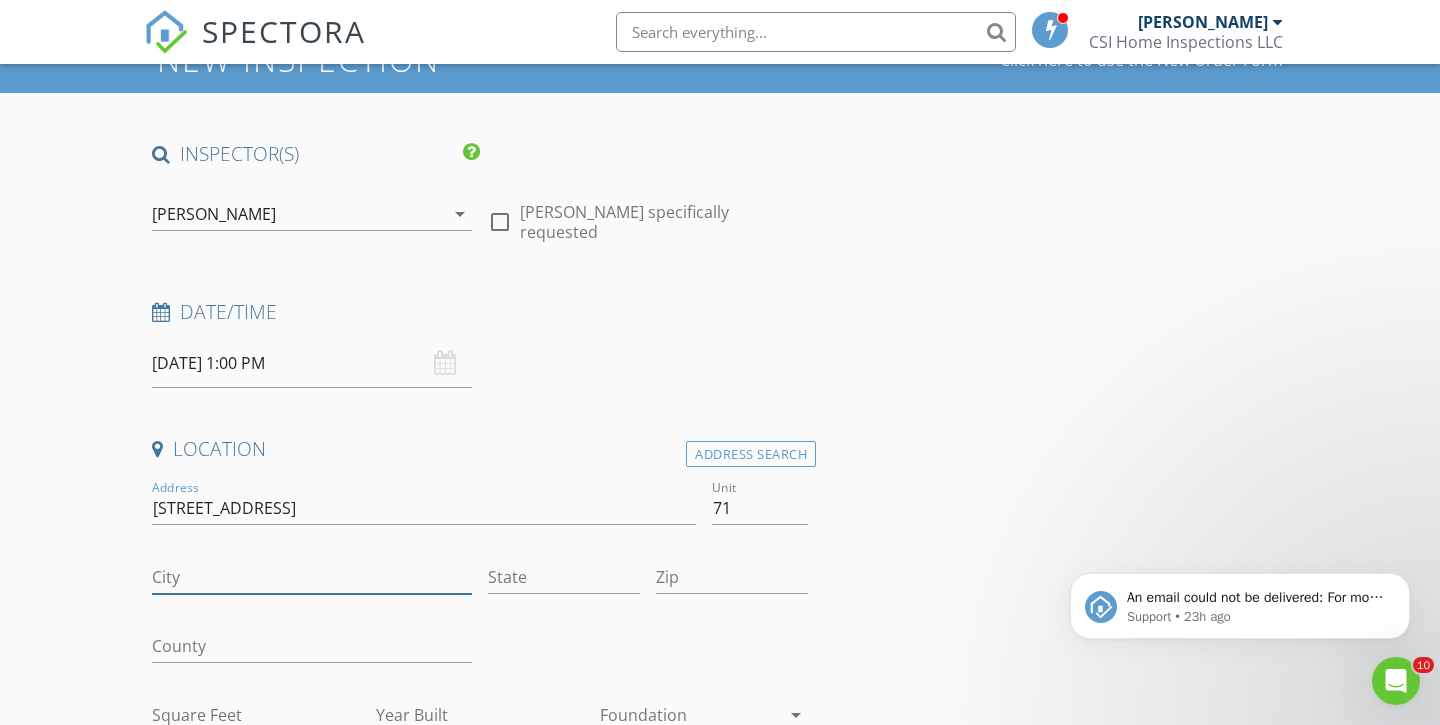 click on "City" at bounding box center (312, 577) 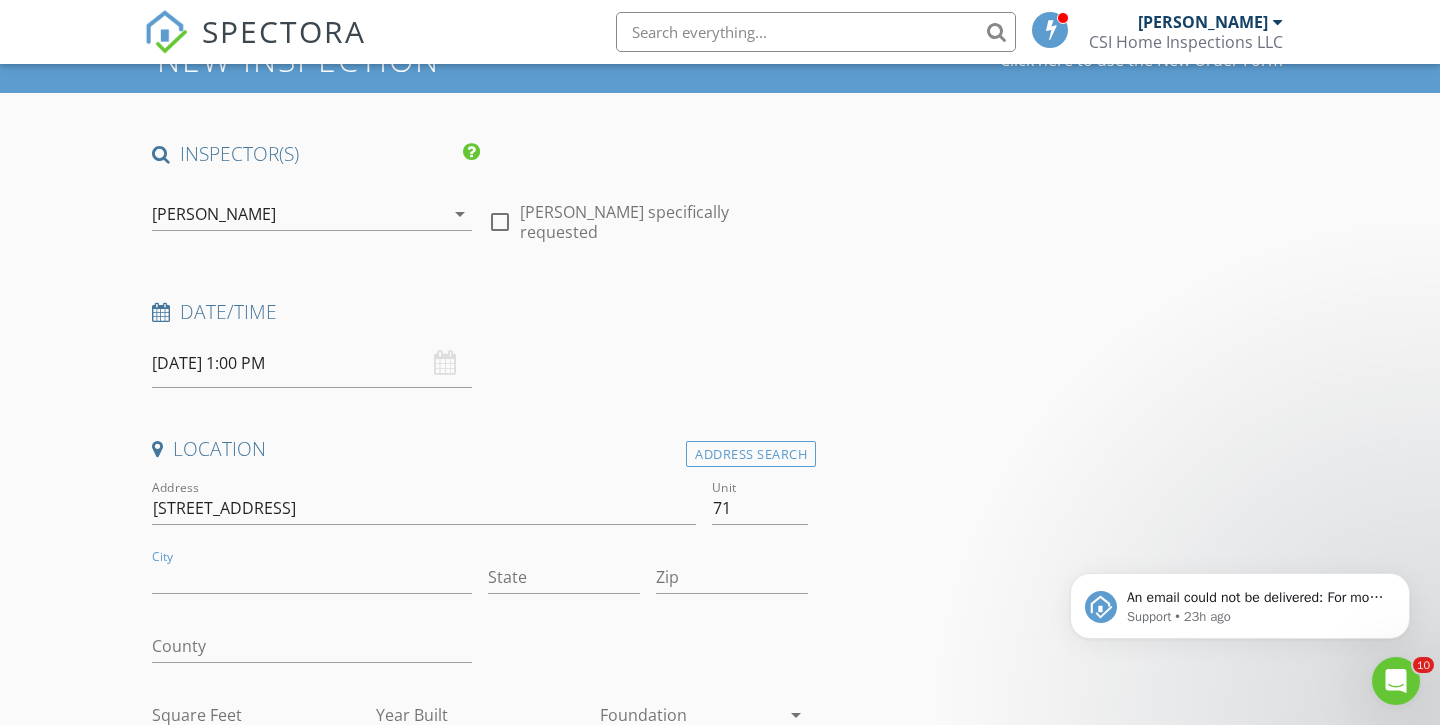 click on "Location" at bounding box center (480, 449) 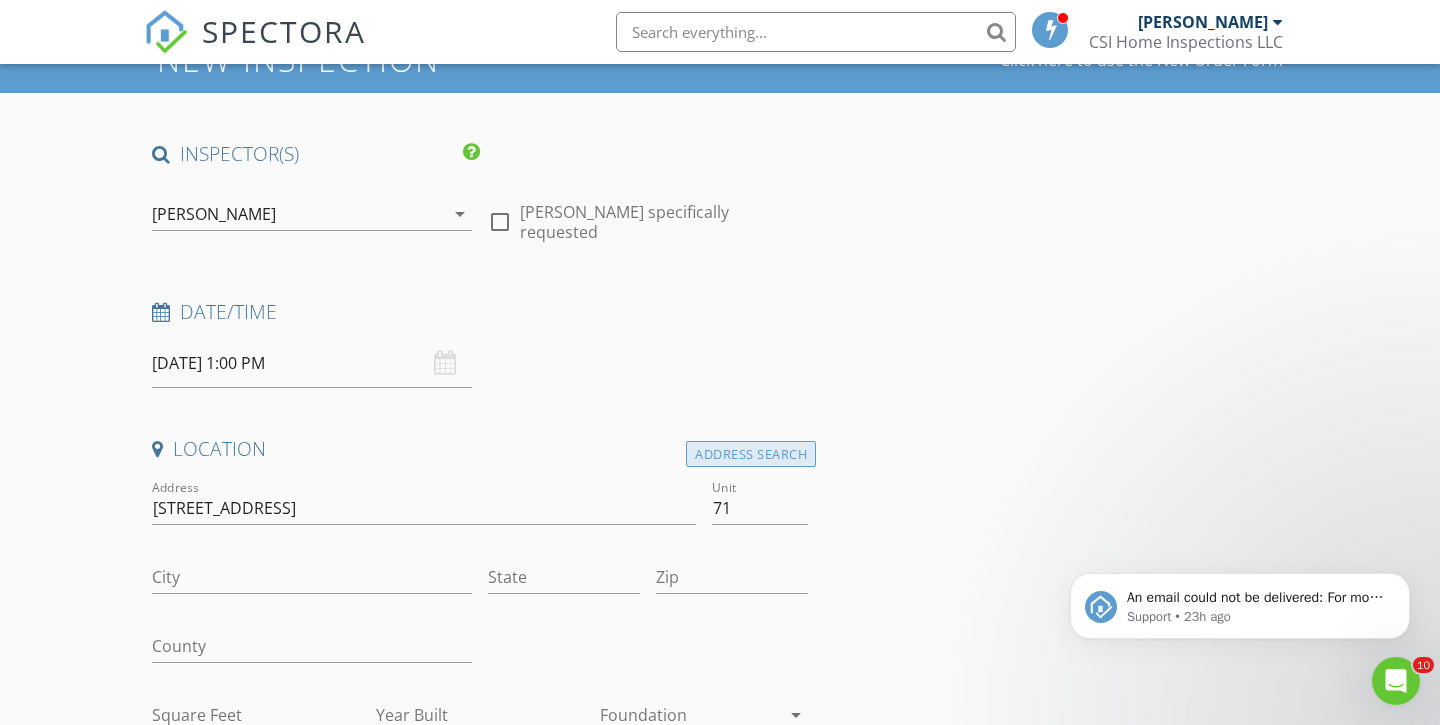 click on "Address Search" at bounding box center (751, 454) 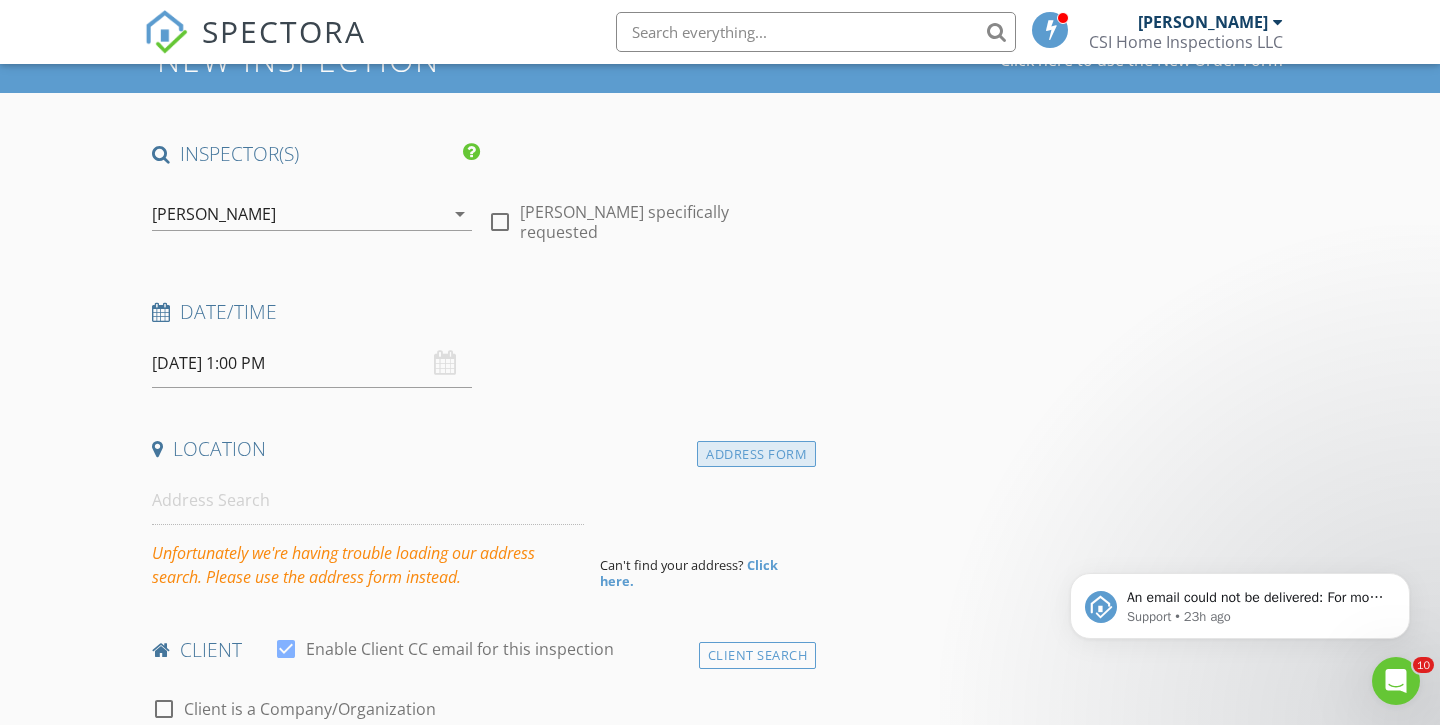 click on "Address Form" at bounding box center [756, 454] 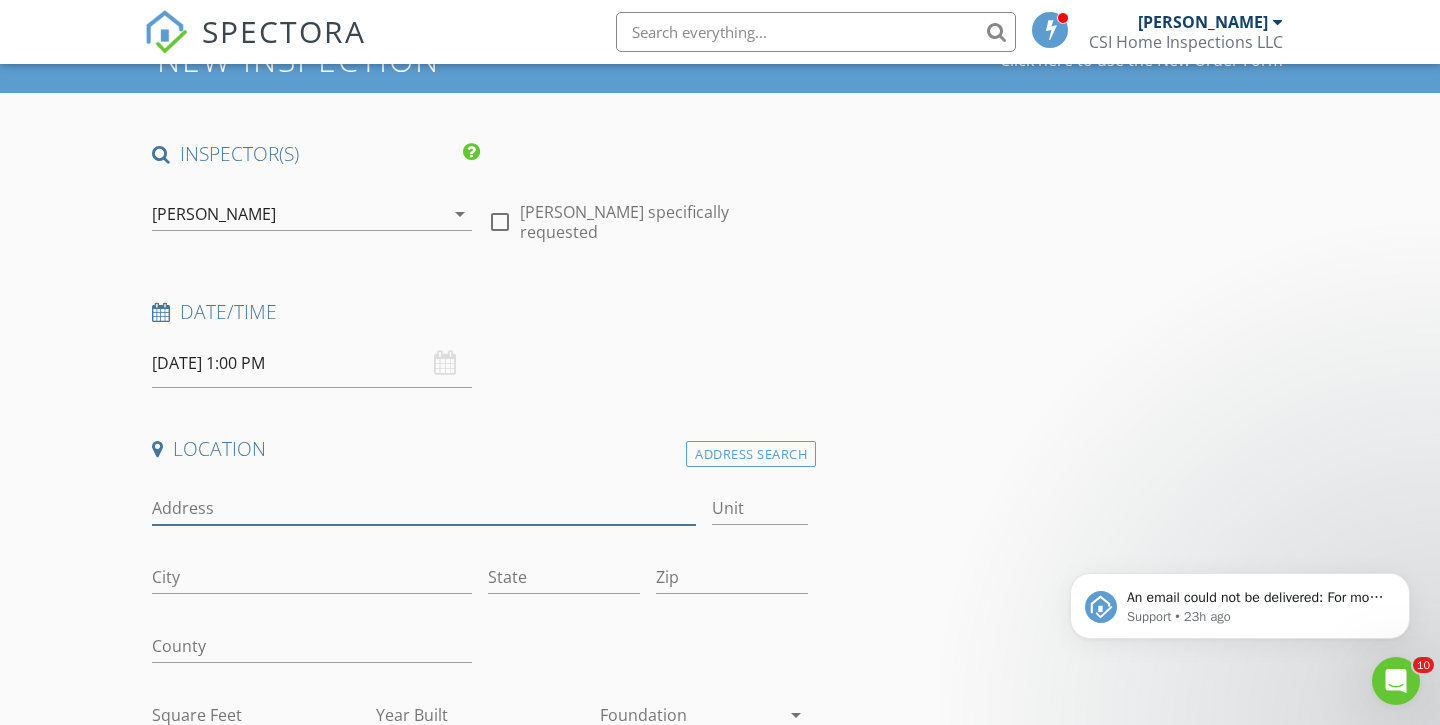 click on "Address" at bounding box center (424, 508) 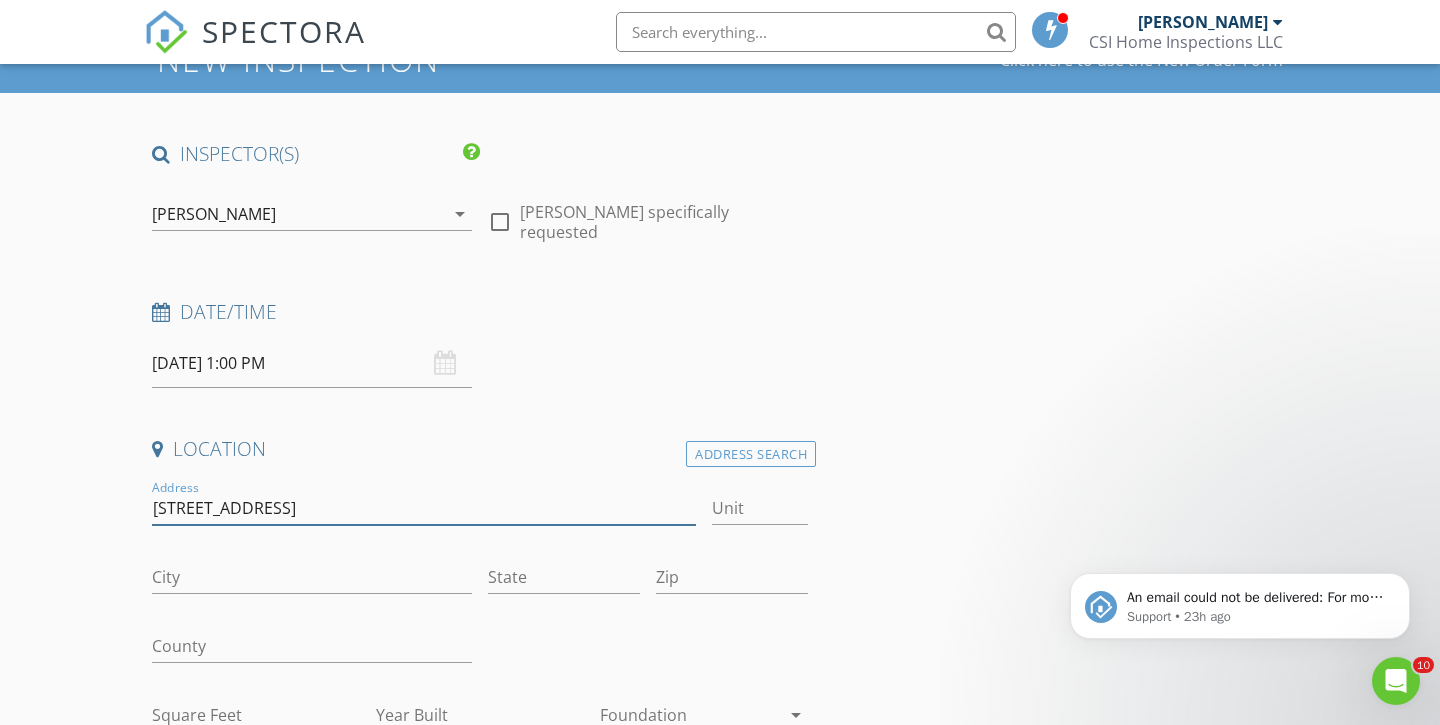 click on "511 Sykesville Rd" at bounding box center [424, 508] 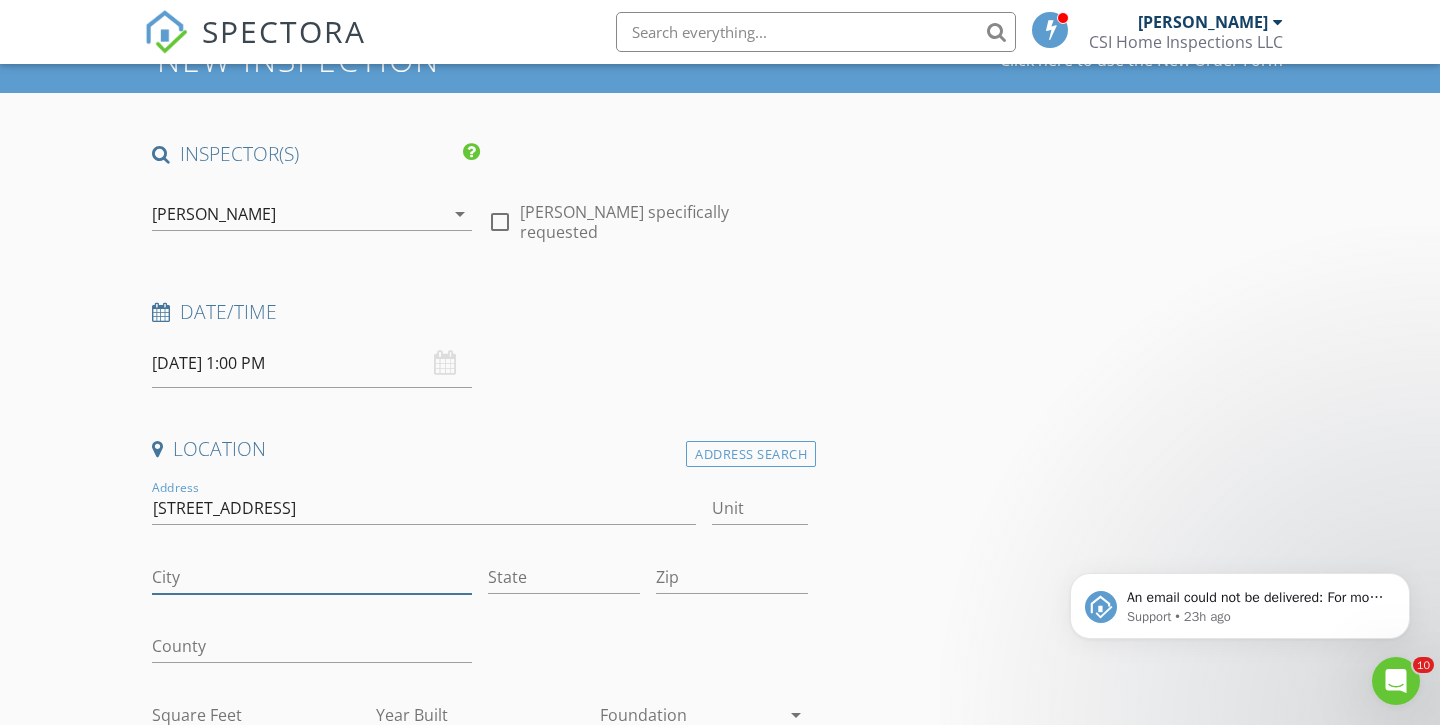 click on "City" at bounding box center [312, 577] 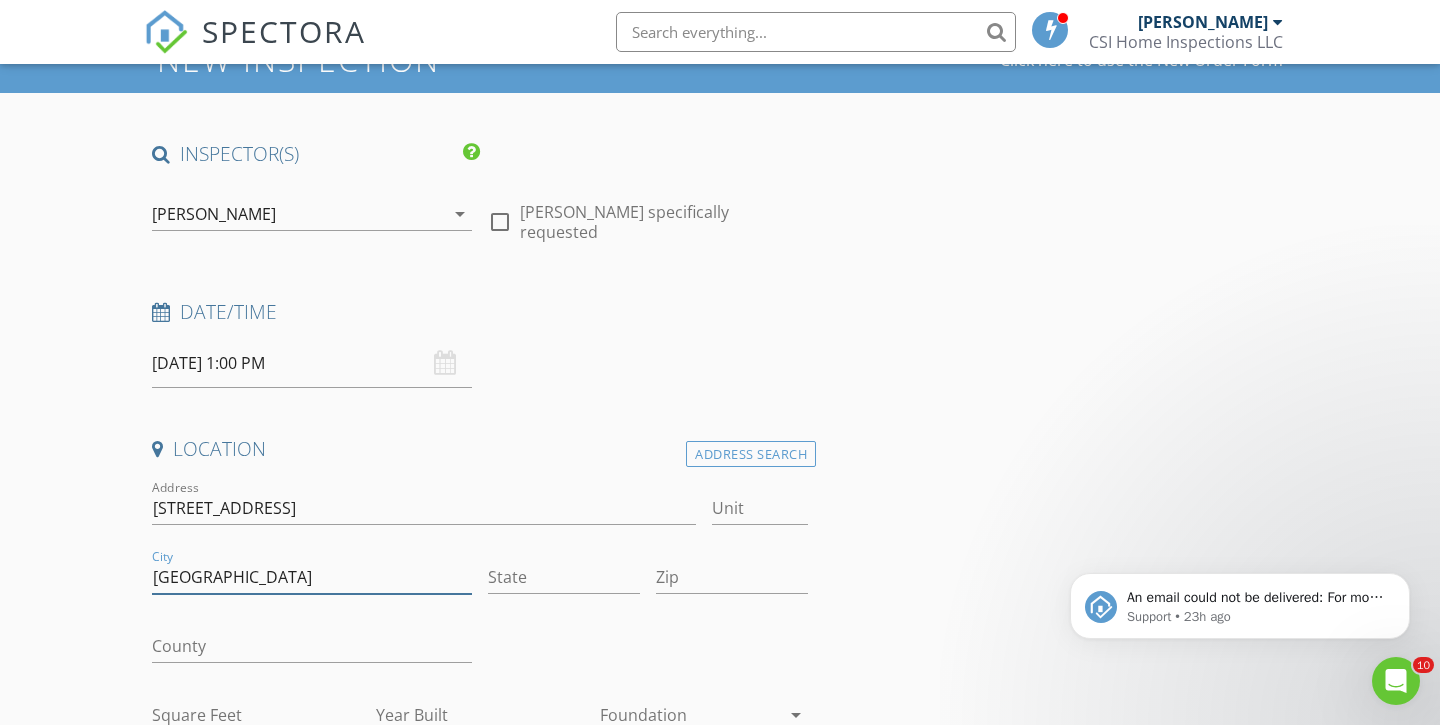 type on "Wrightstown" 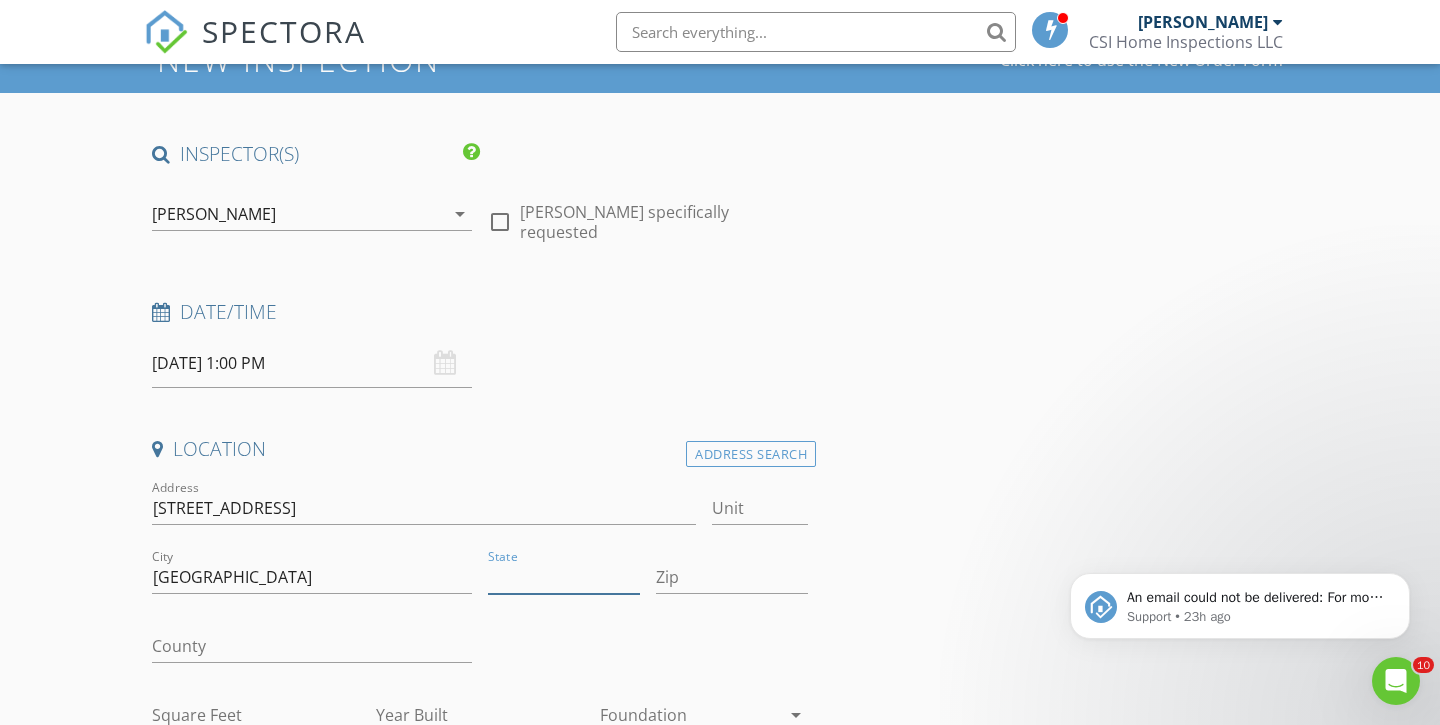 click on "State" at bounding box center [564, 577] 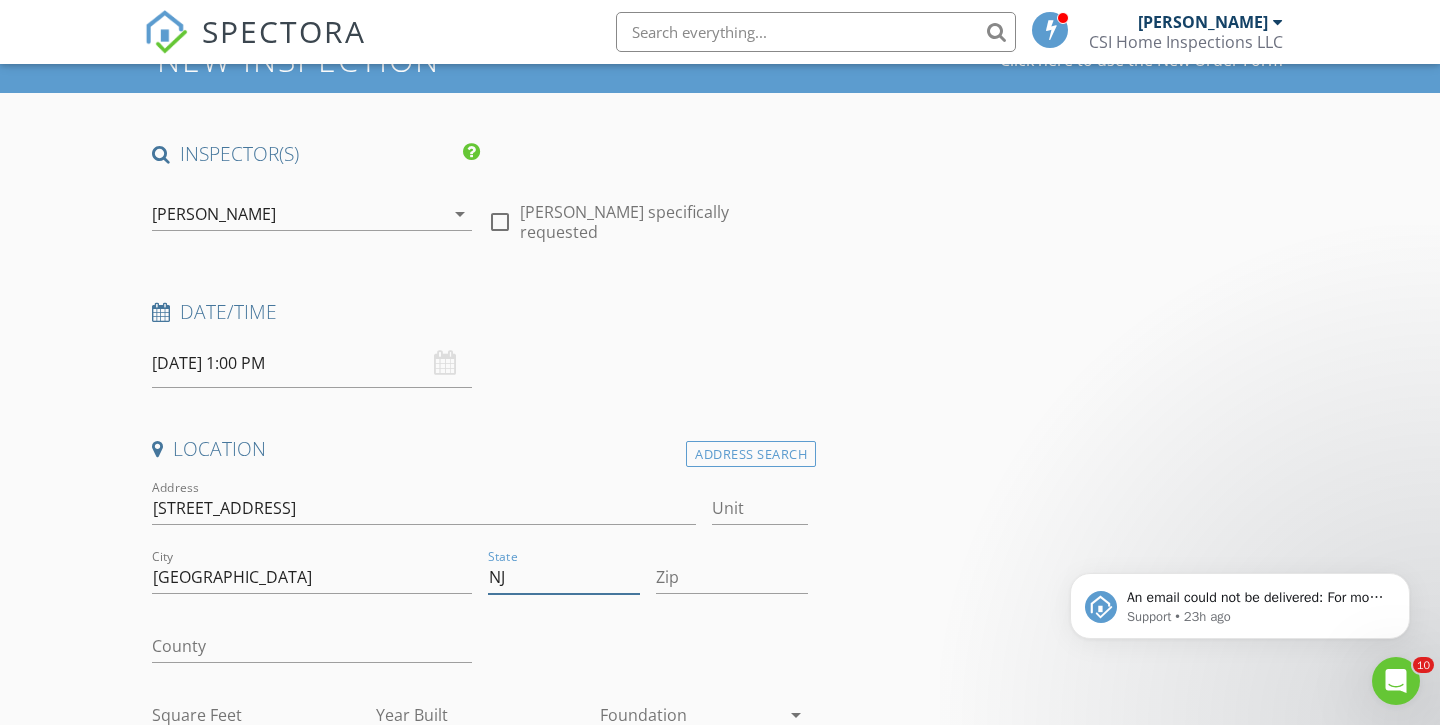type on "NJ" 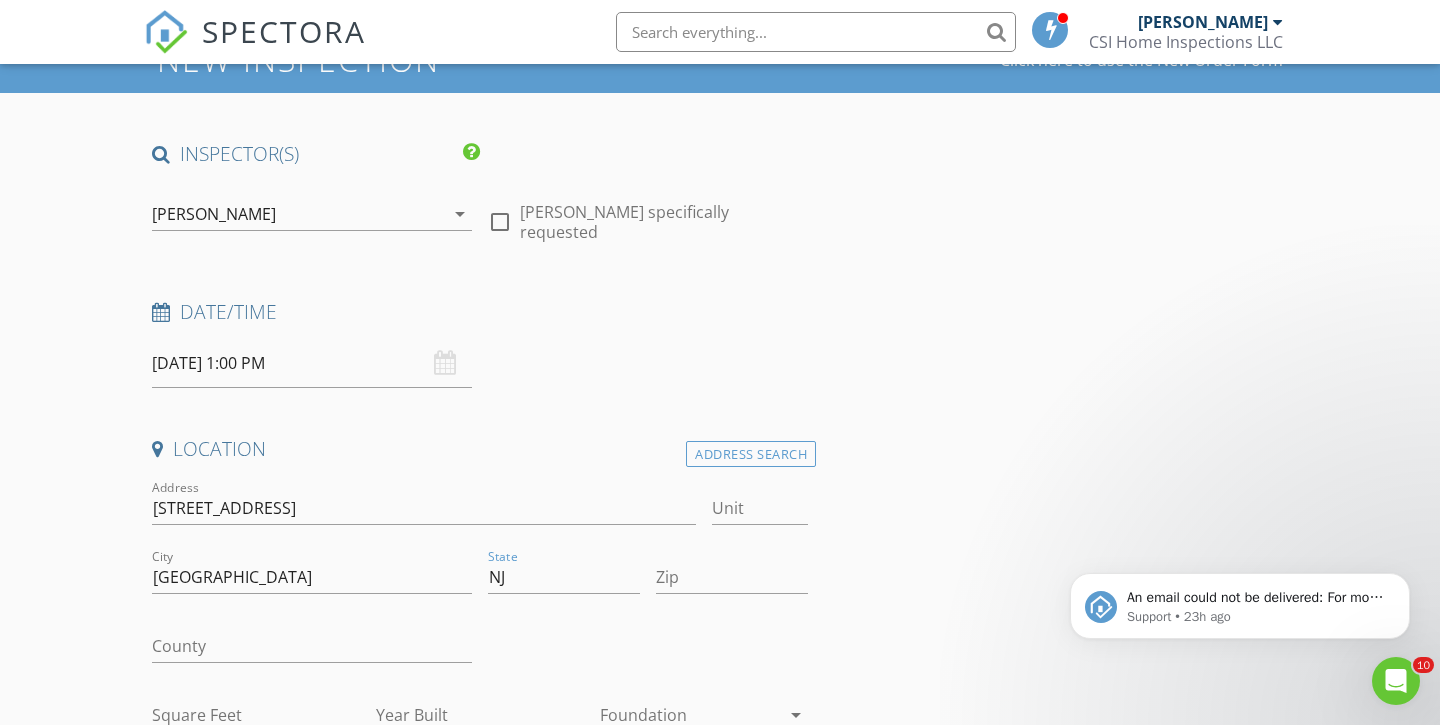 click at bounding box center [732, 608] 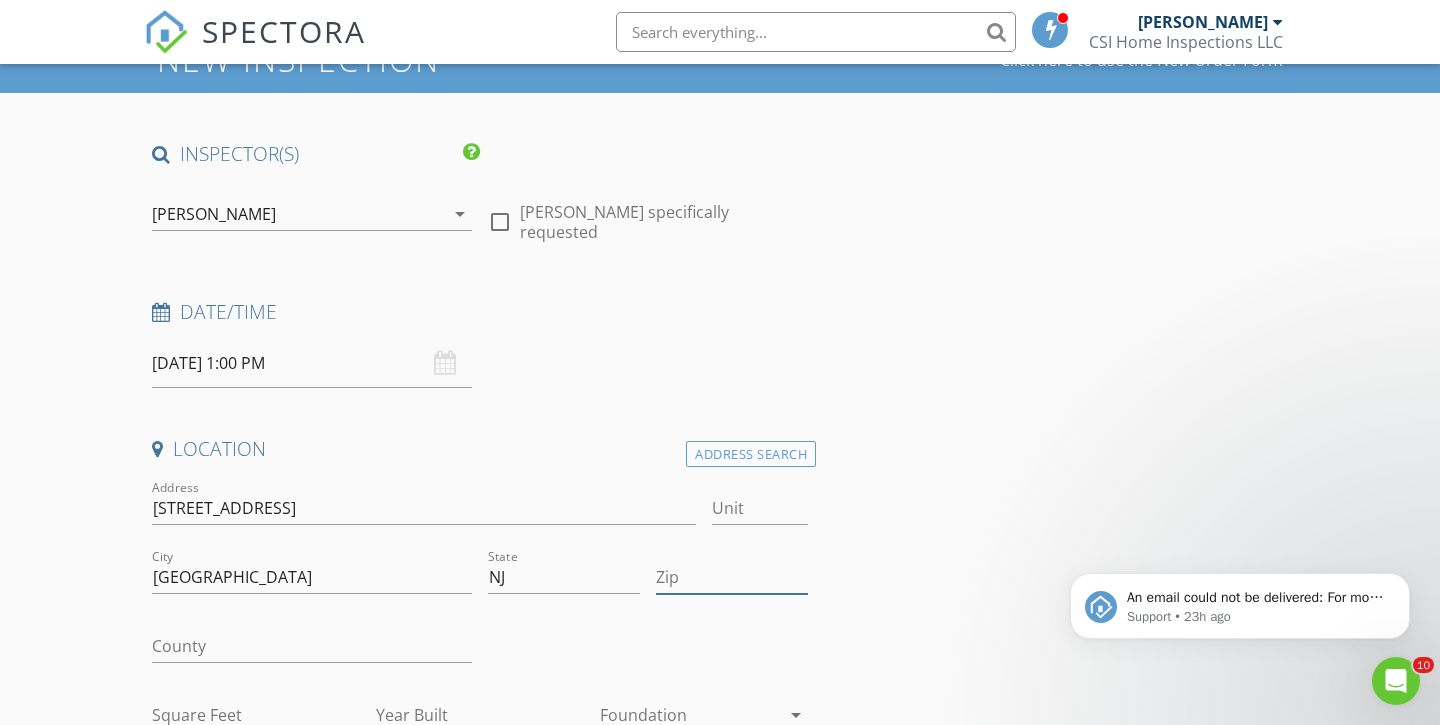 click on "Zip" at bounding box center (732, 577) 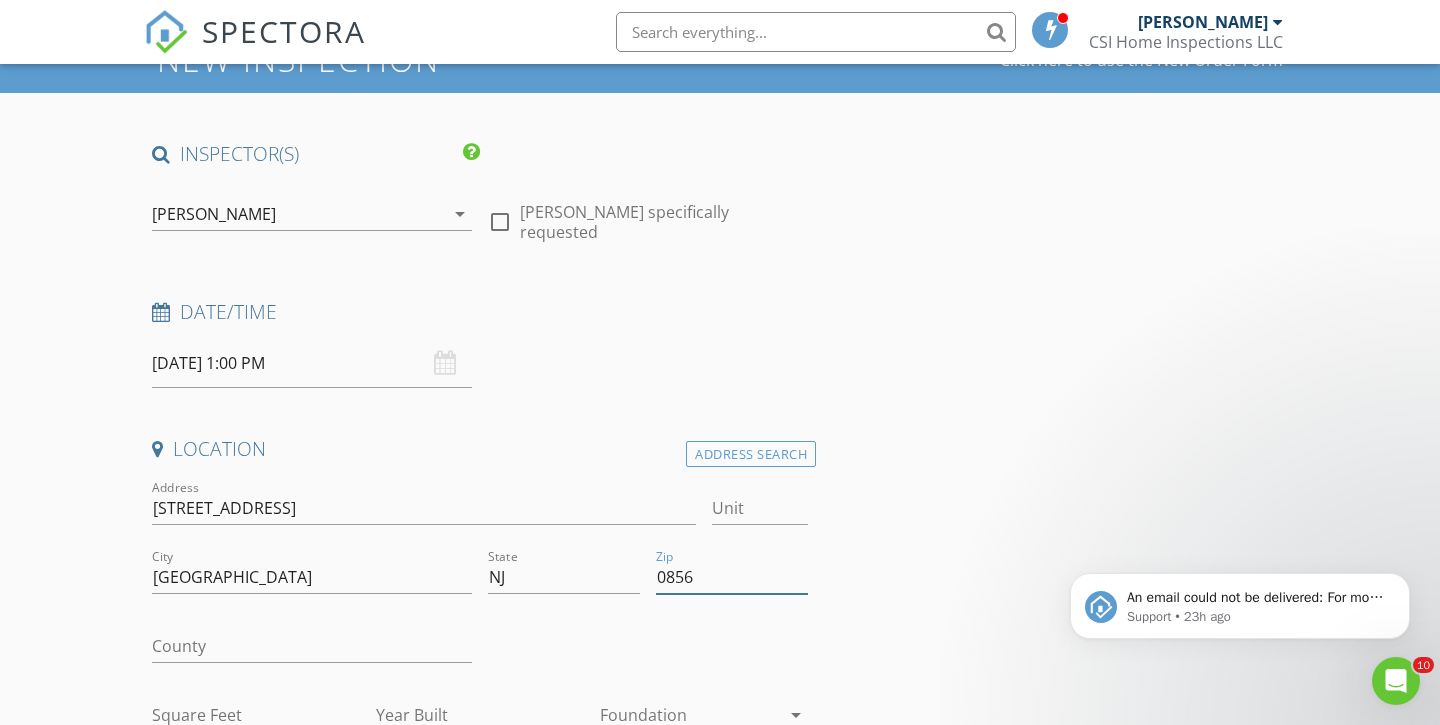 type on "08562" 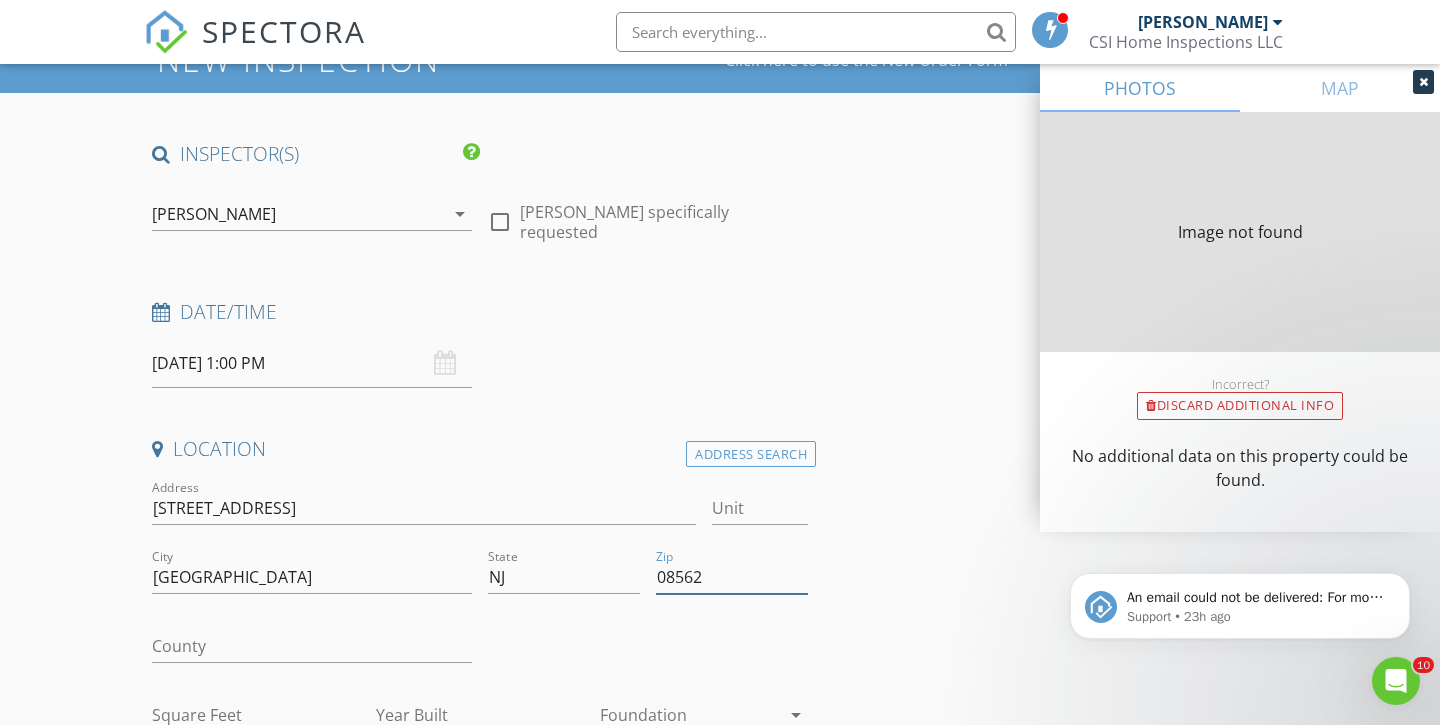 type on "0" 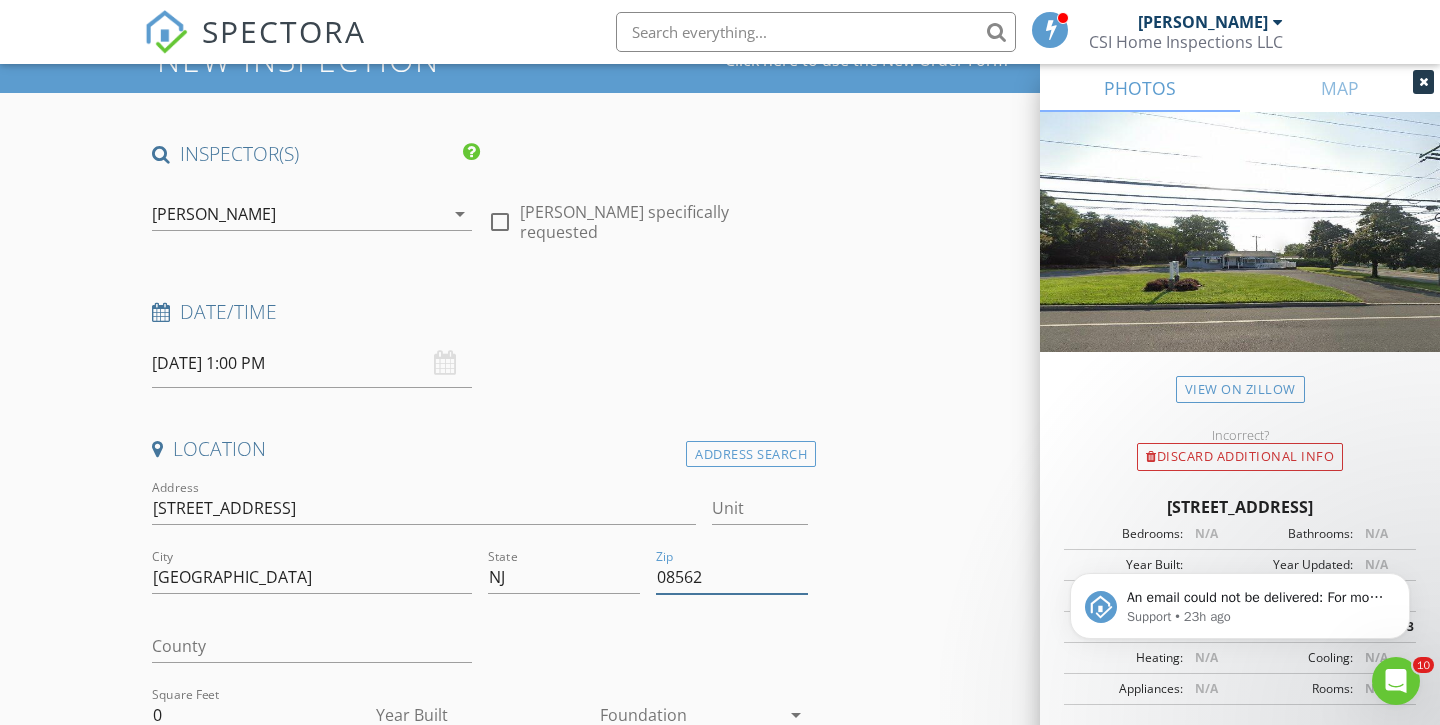 type on "08562" 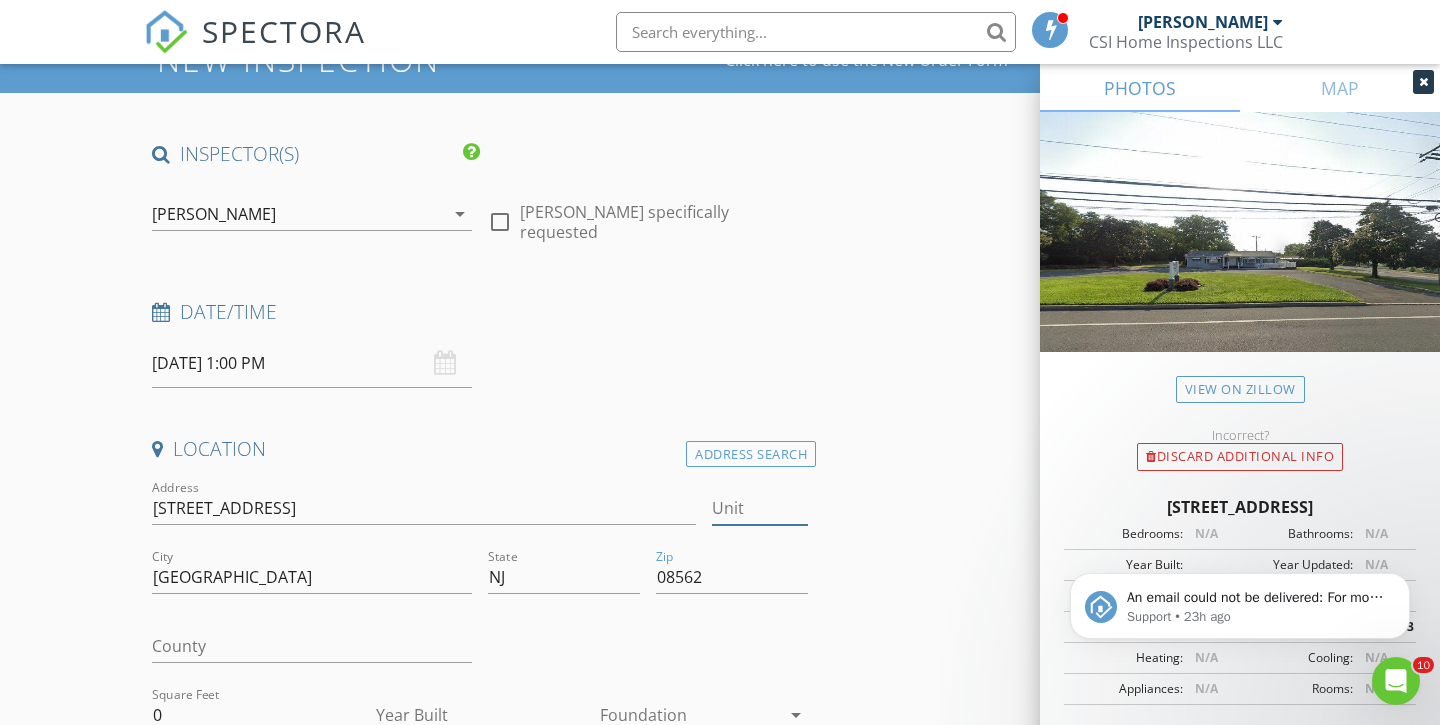 click on "Unit" at bounding box center [760, 508] 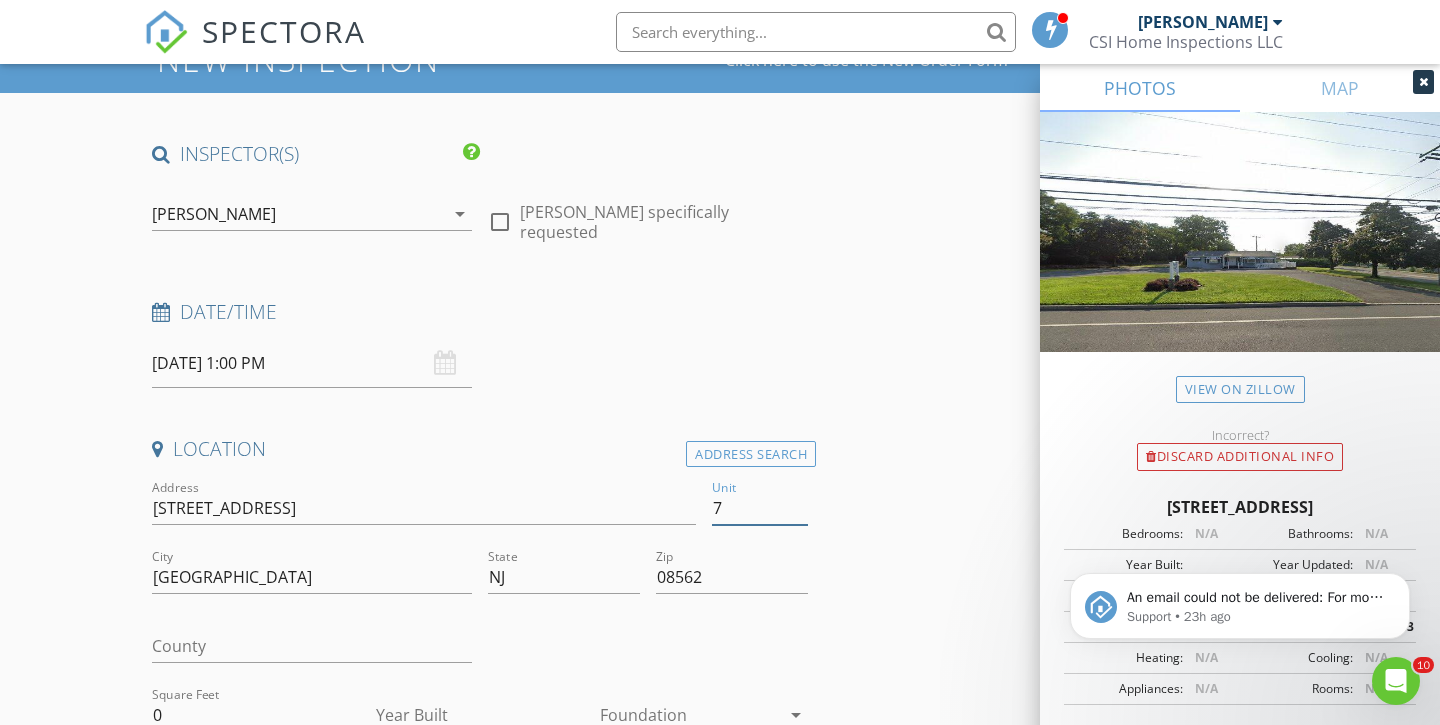type on "71" 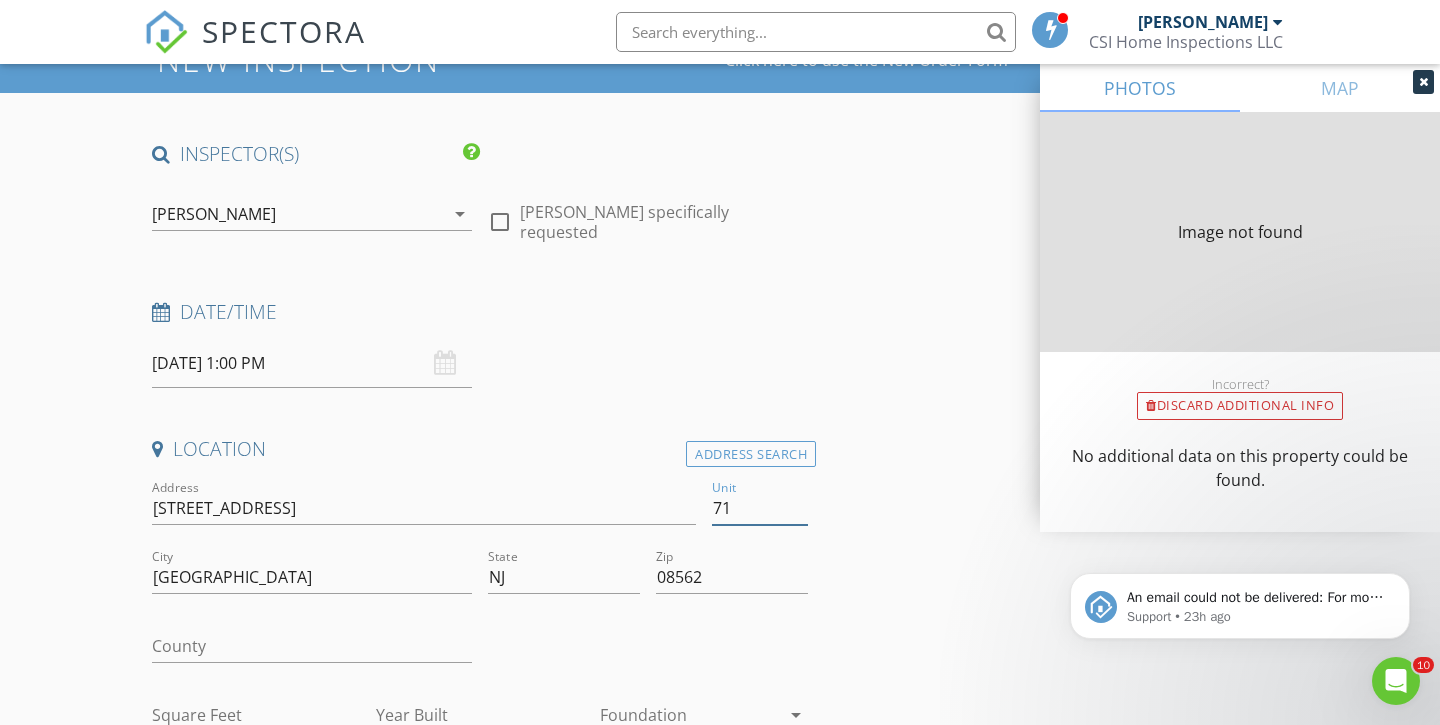 type on "0" 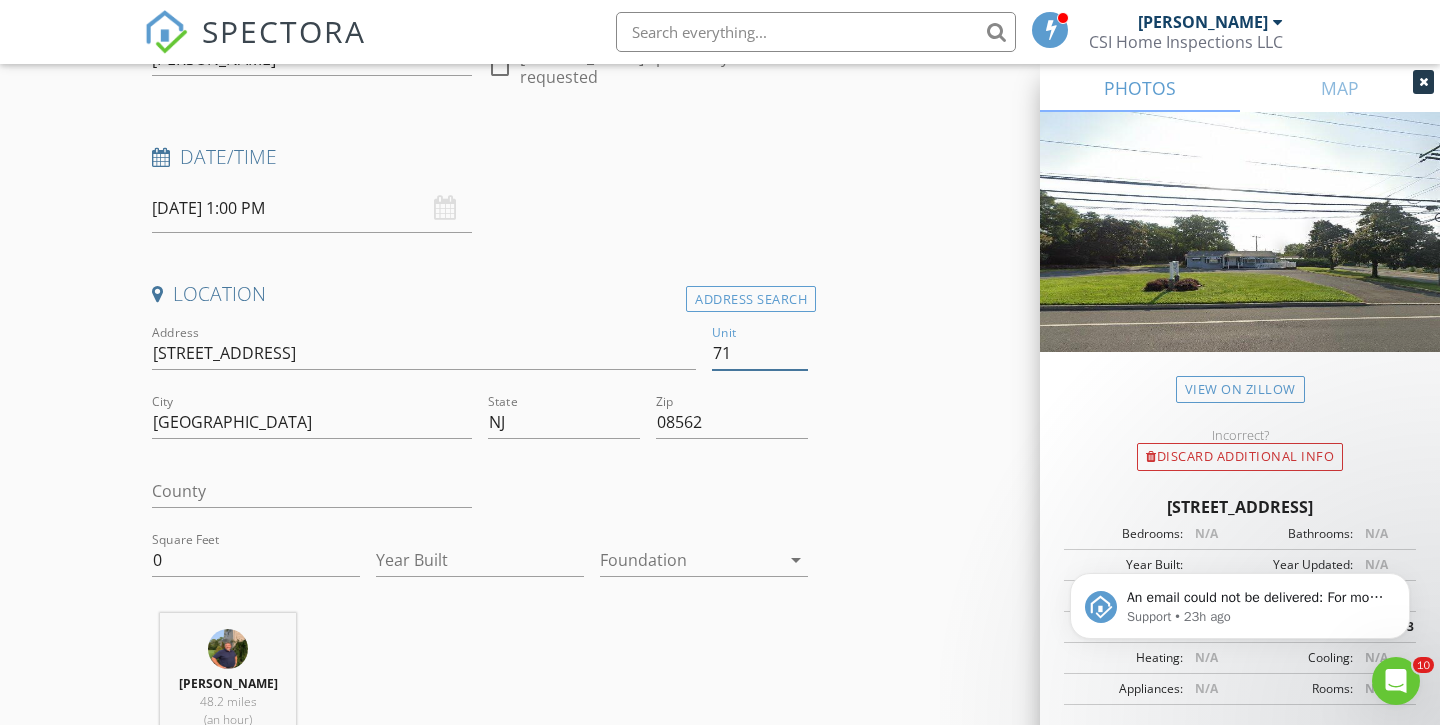 scroll, scrollTop: 256, scrollLeft: 0, axis: vertical 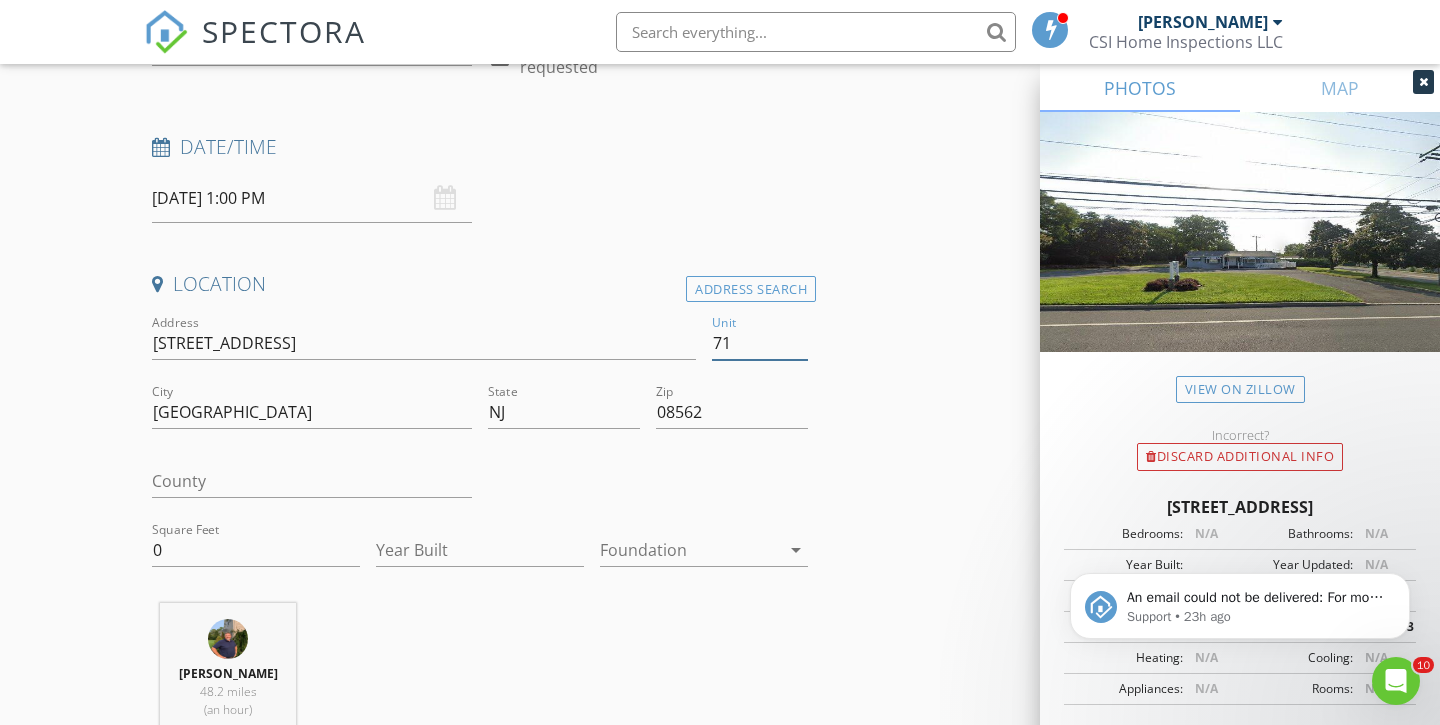 type on "71" 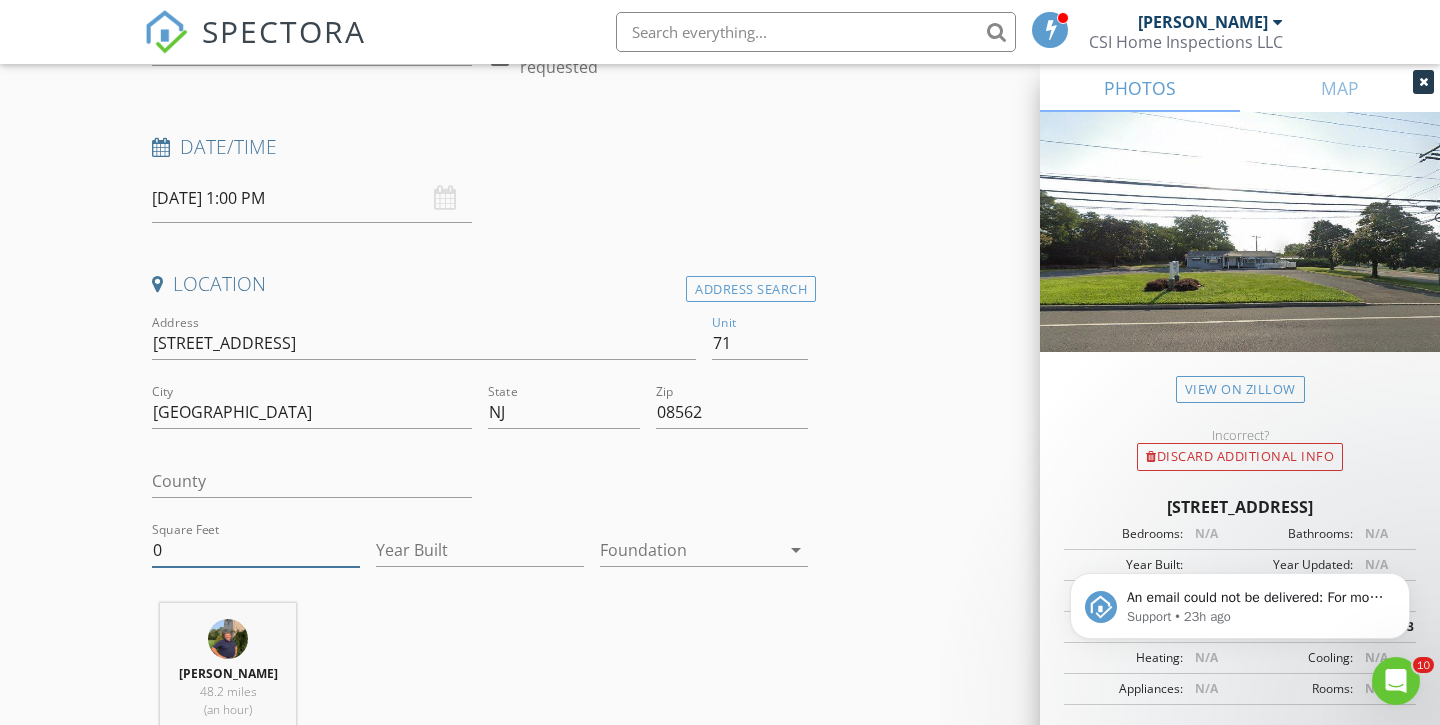 click on "0" at bounding box center (256, 550) 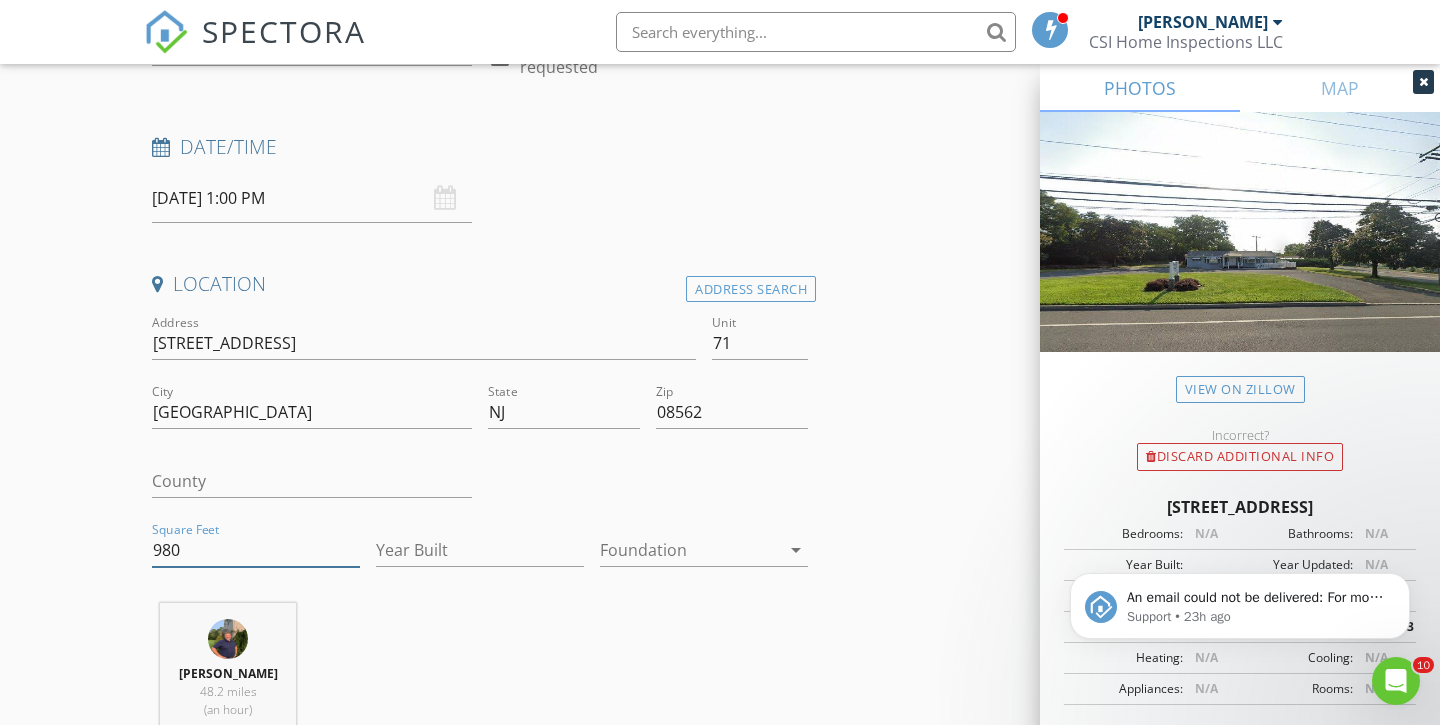 type on "980" 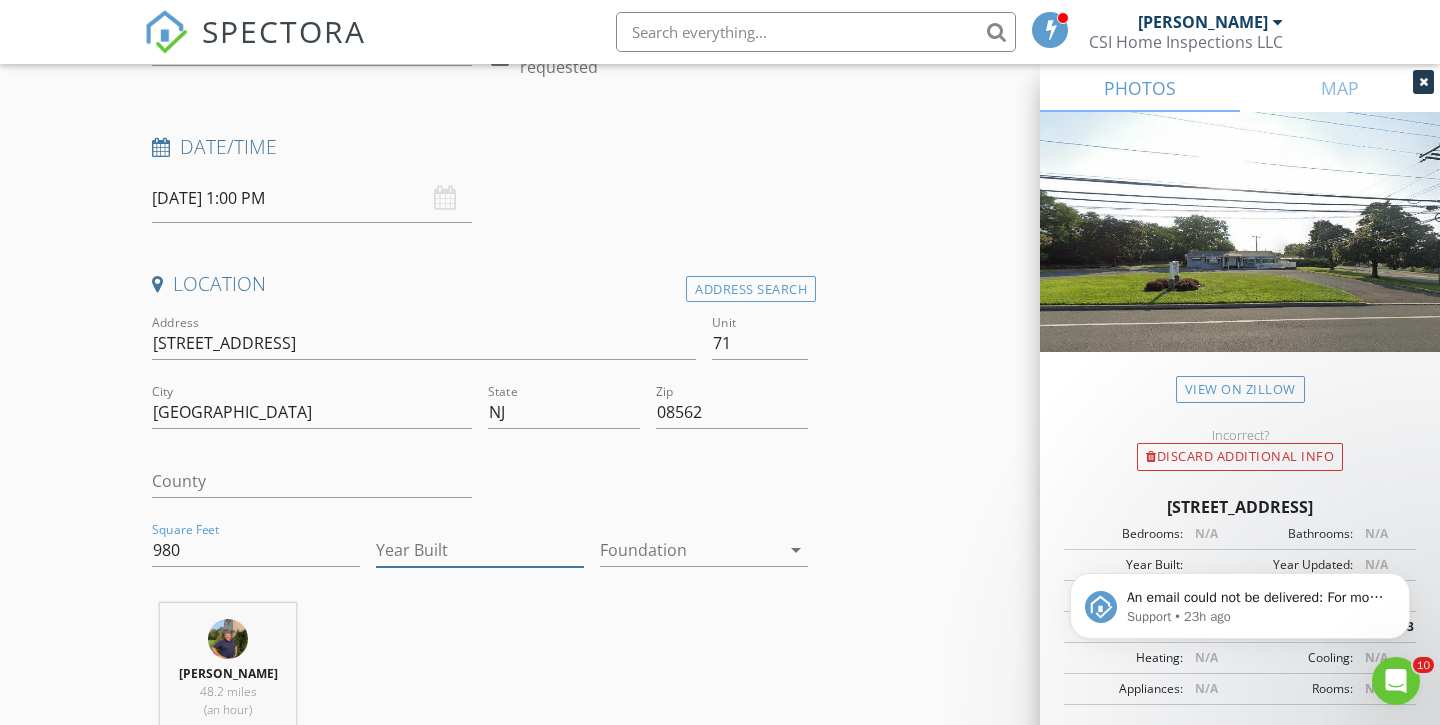 click on "Year Built" at bounding box center [480, 550] 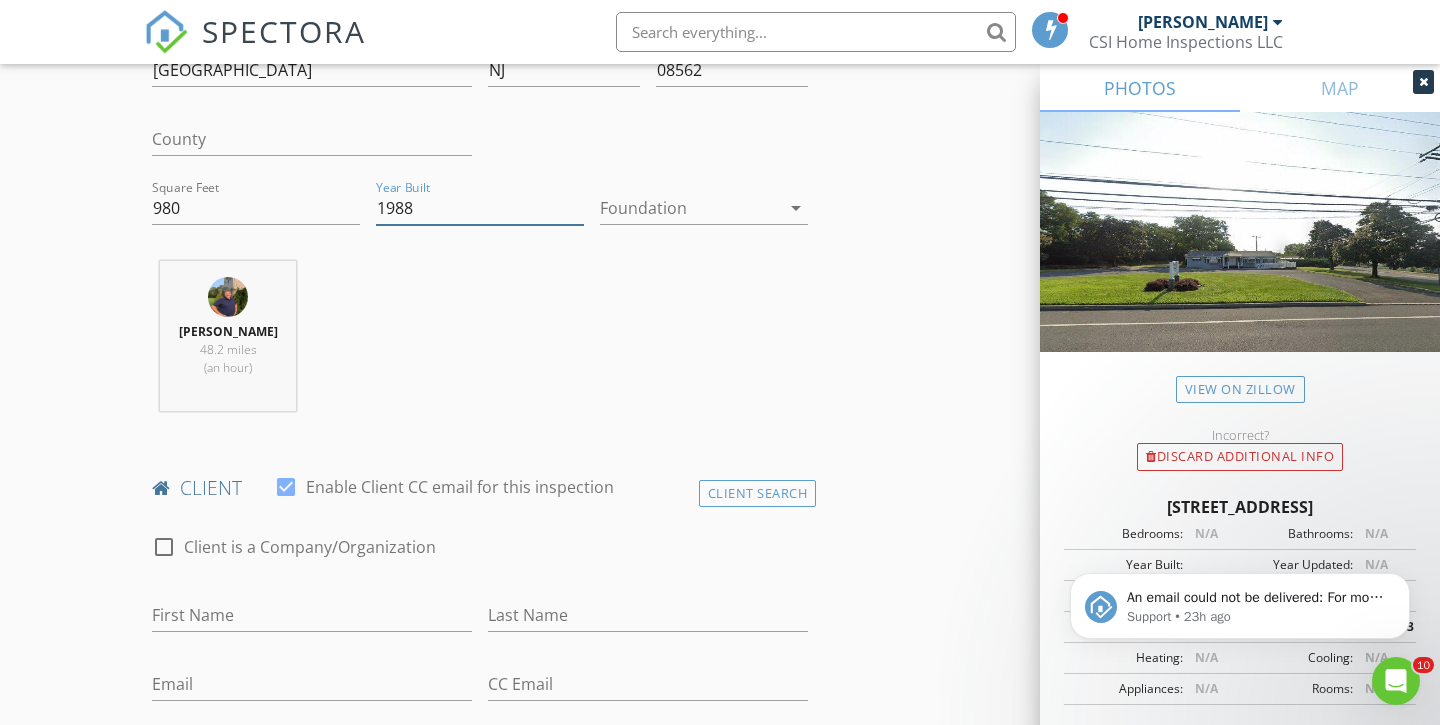scroll, scrollTop: 638, scrollLeft: 0, axis: vertical 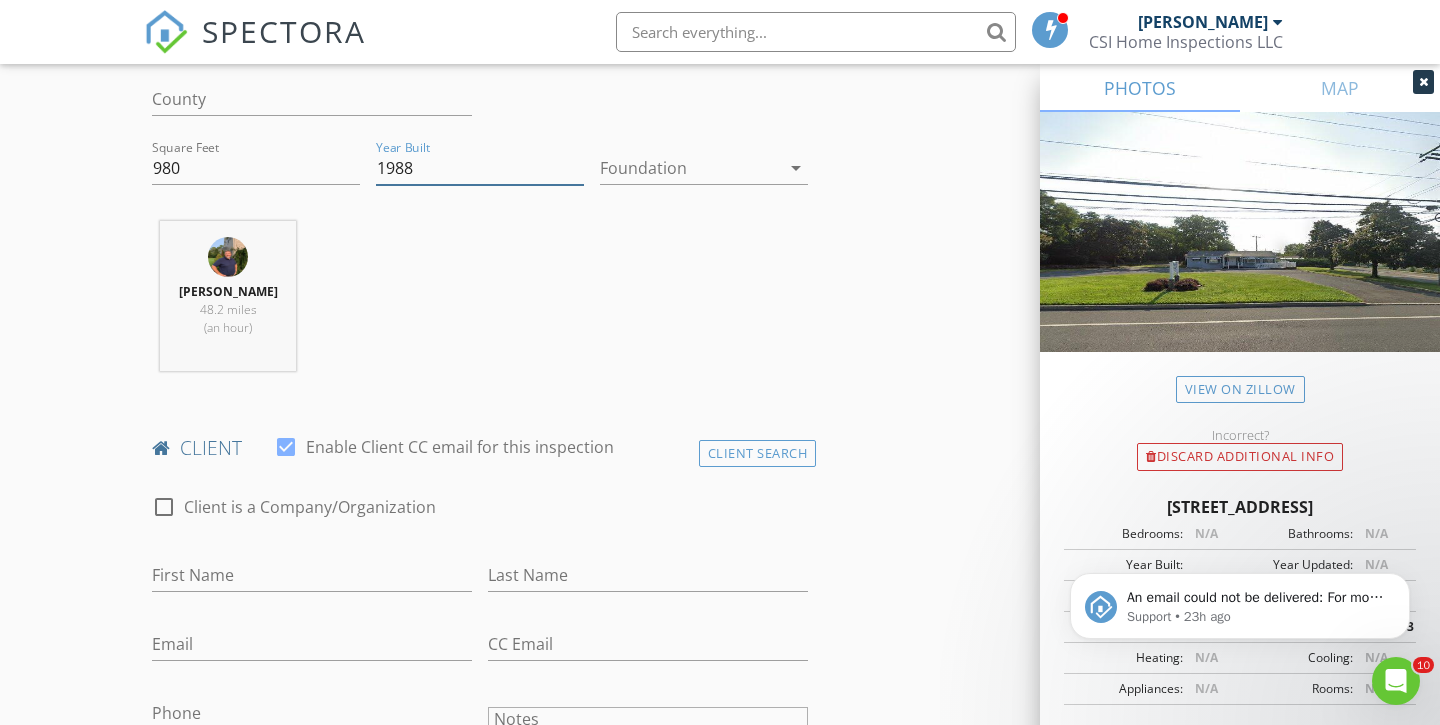 type on "1988" 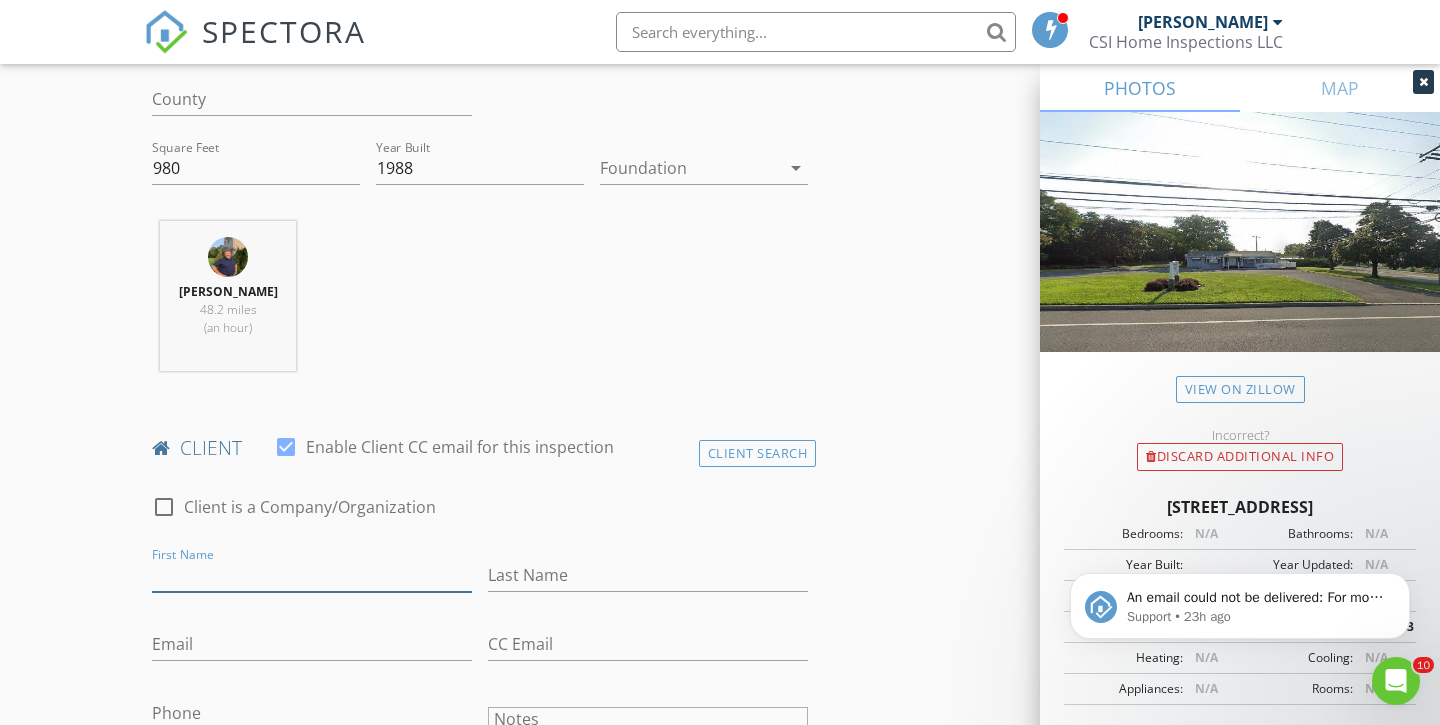 click on "First Name" at bounding box center [312, 575] 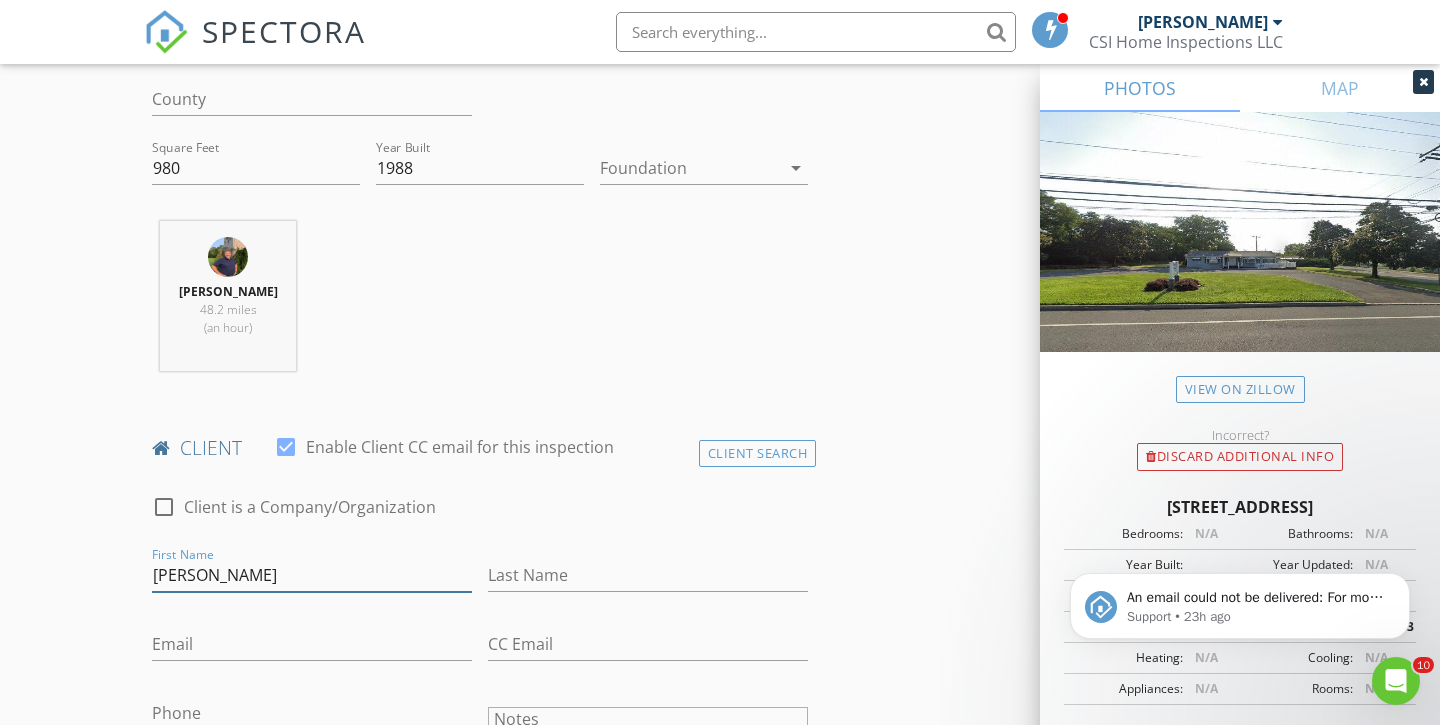 type on "Christopher" 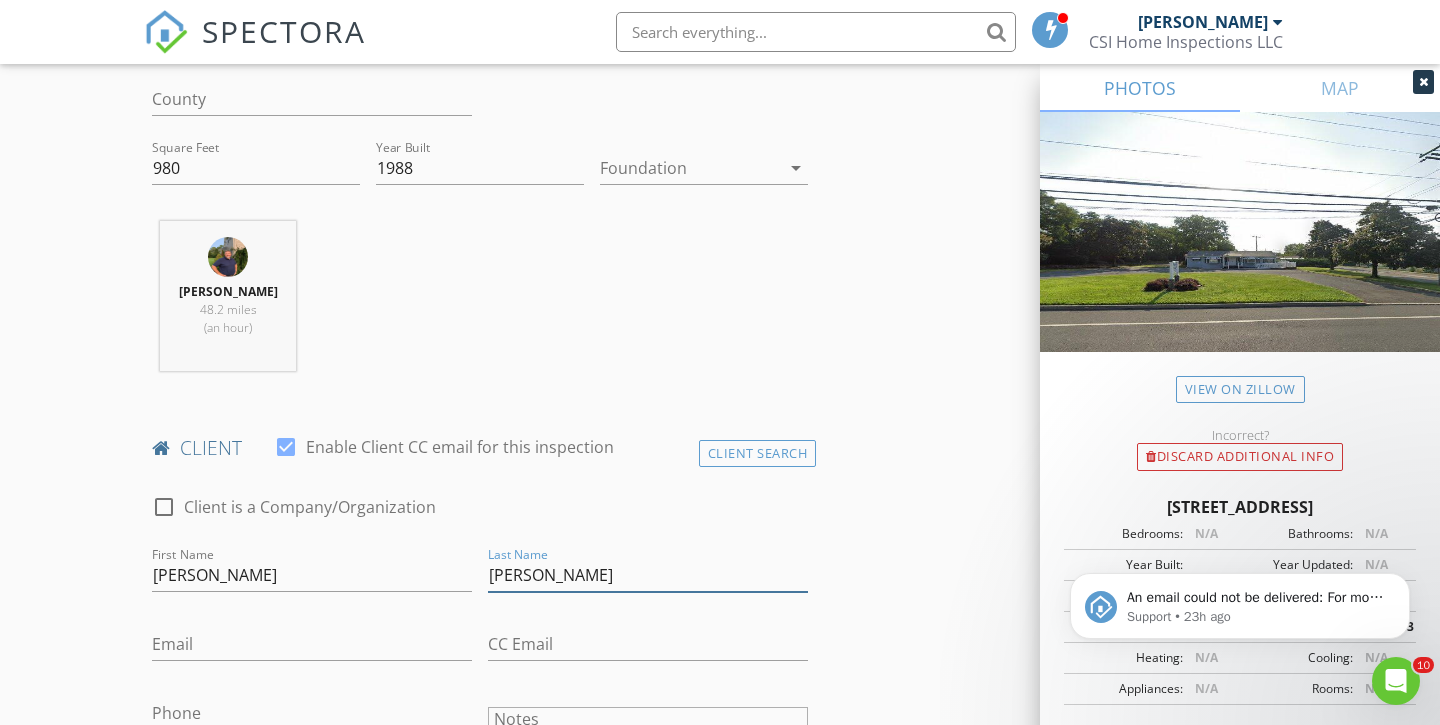 type on "Isaac" 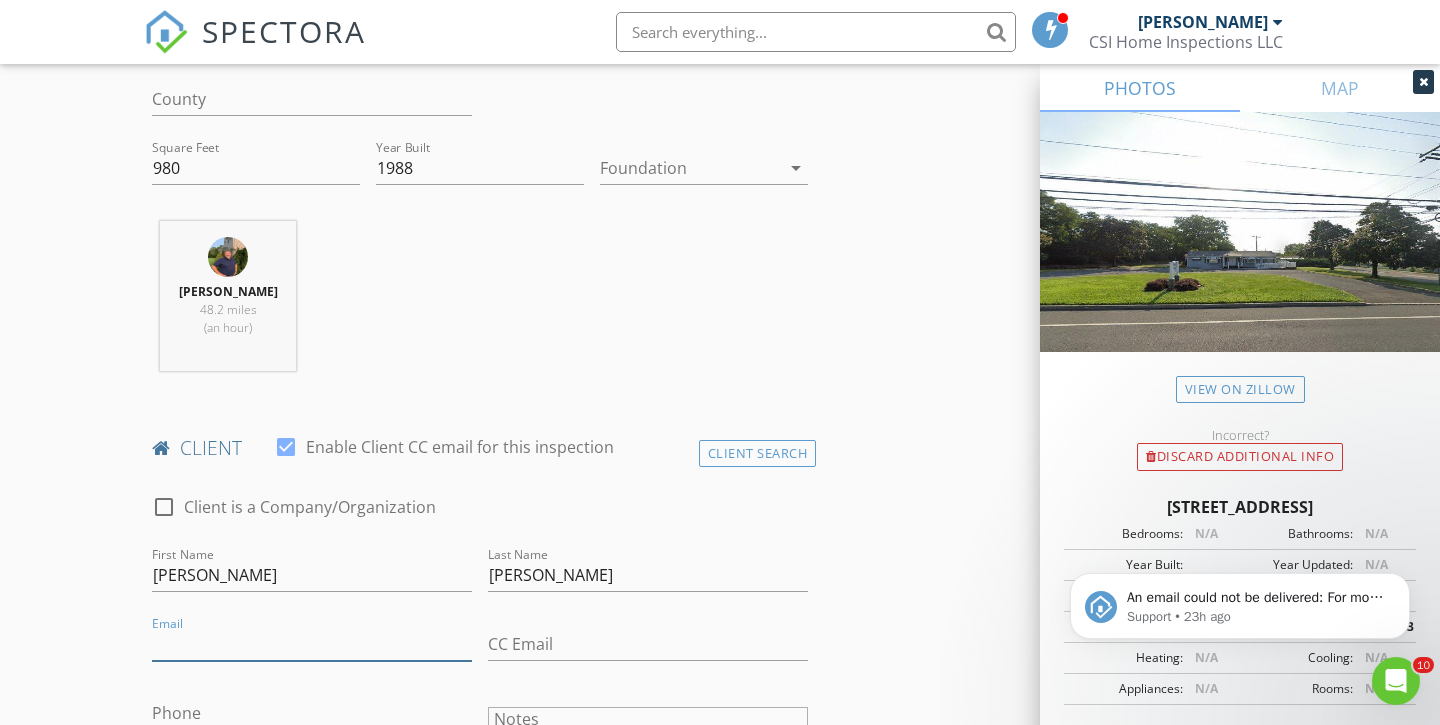 click on "Email" at bounding box center (312, 644) 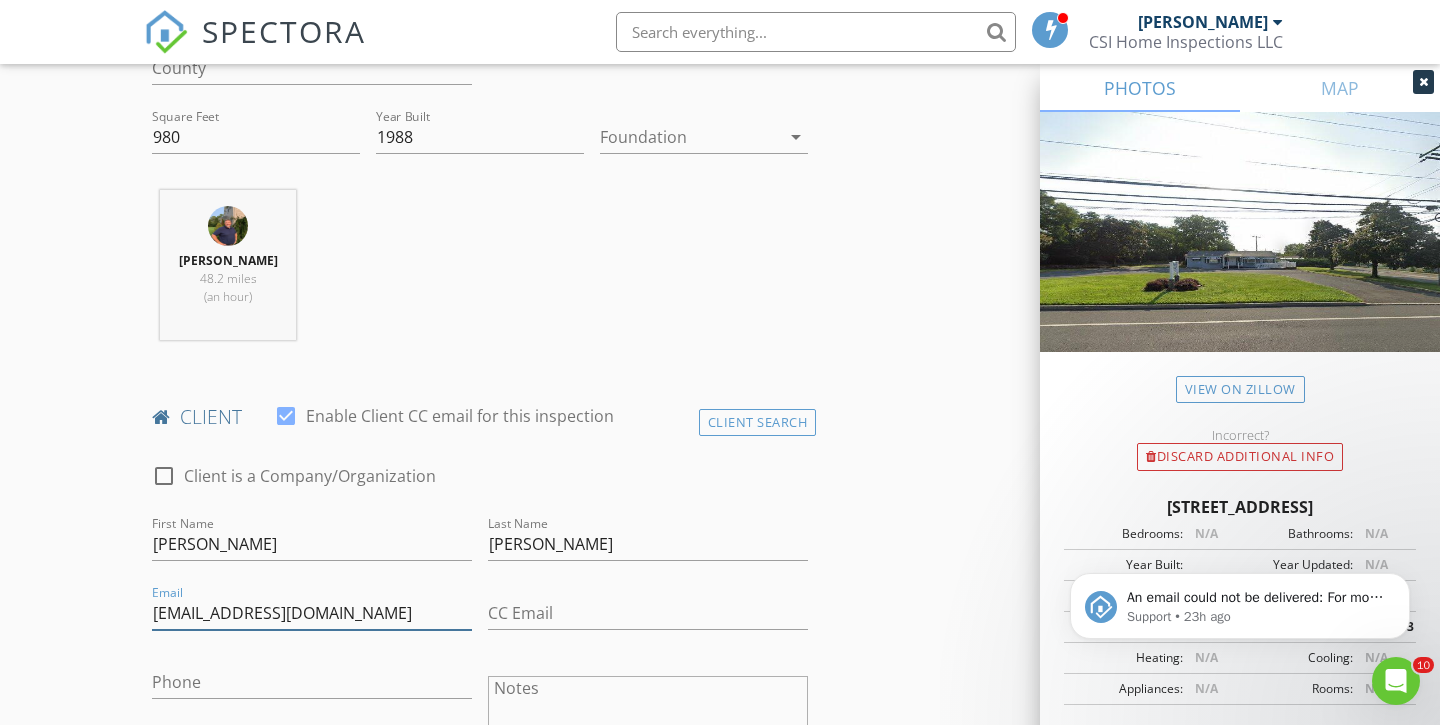 scroll, scrollTop: 680, scrollLeft: 0, axis: vertical 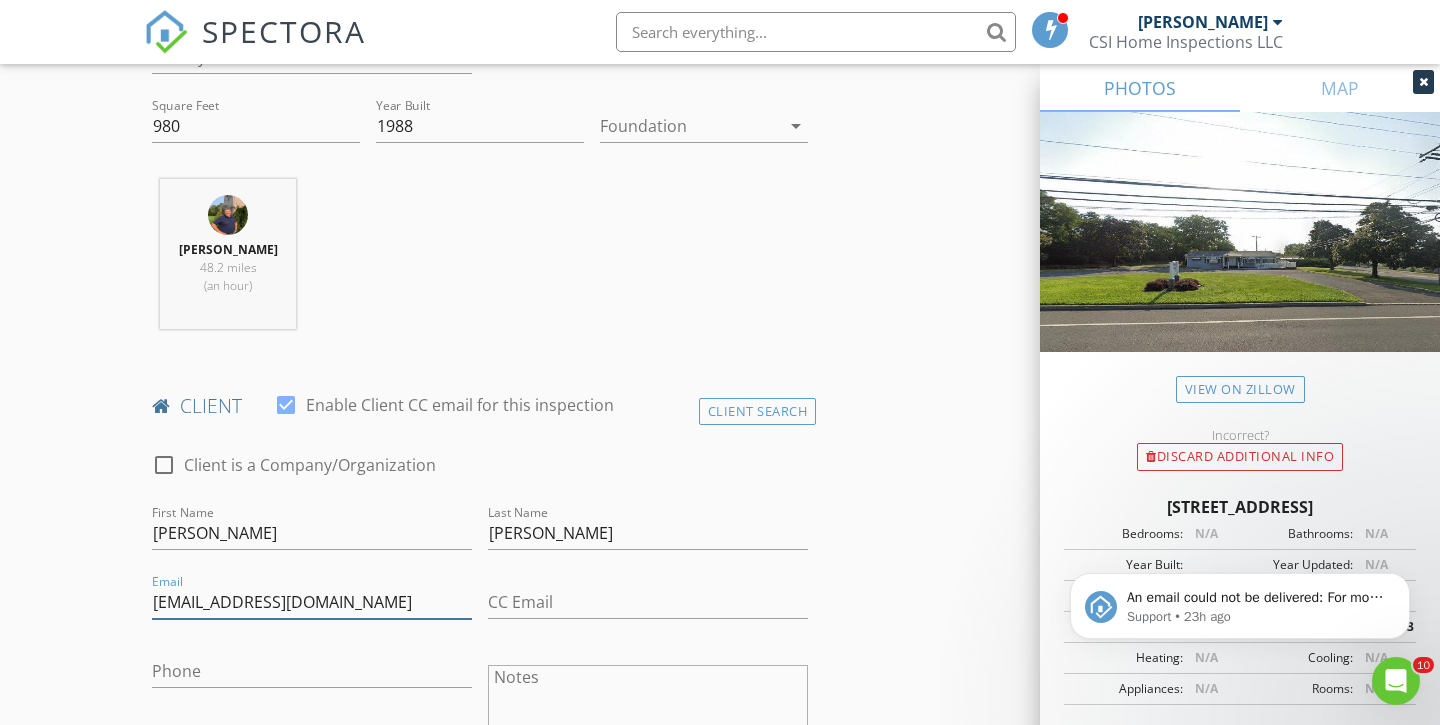 type on "cisaacnj@verizon.net" 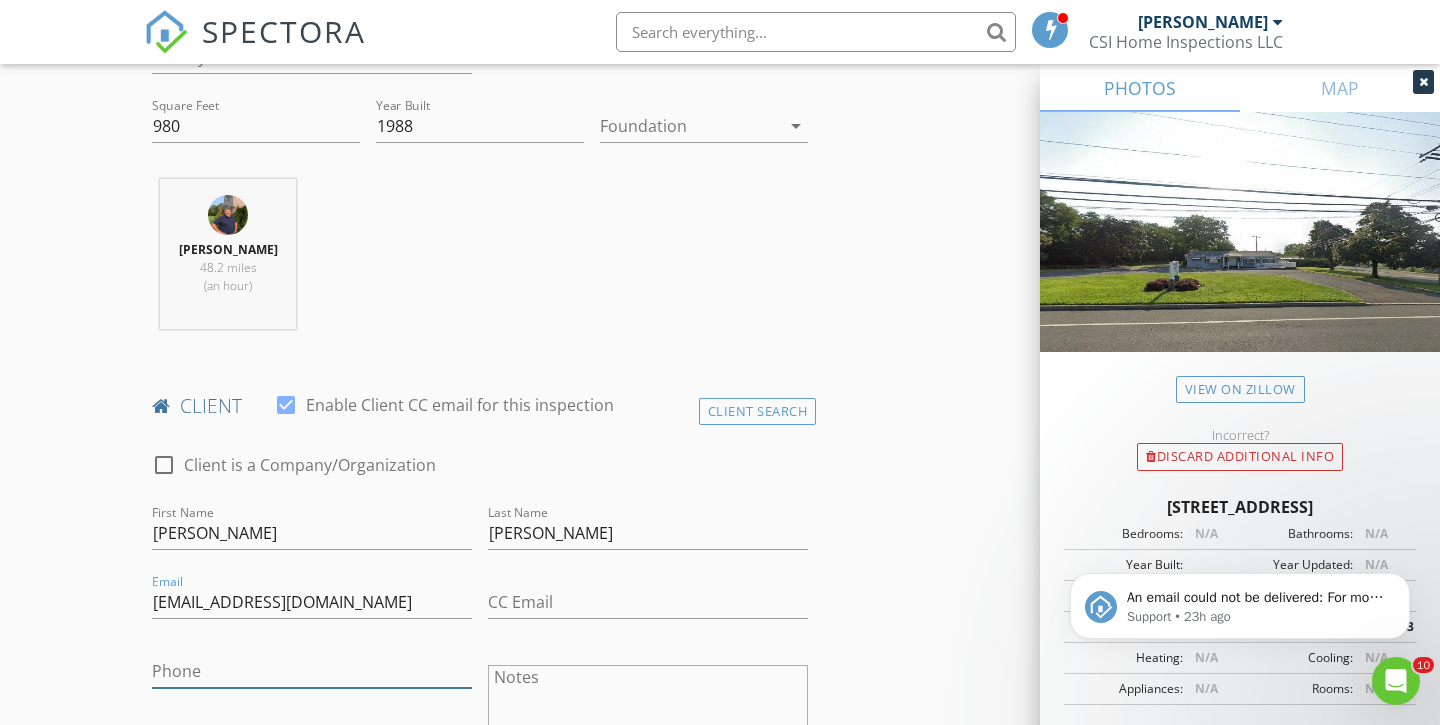click on "Phone" at bounding box center [312, 671] 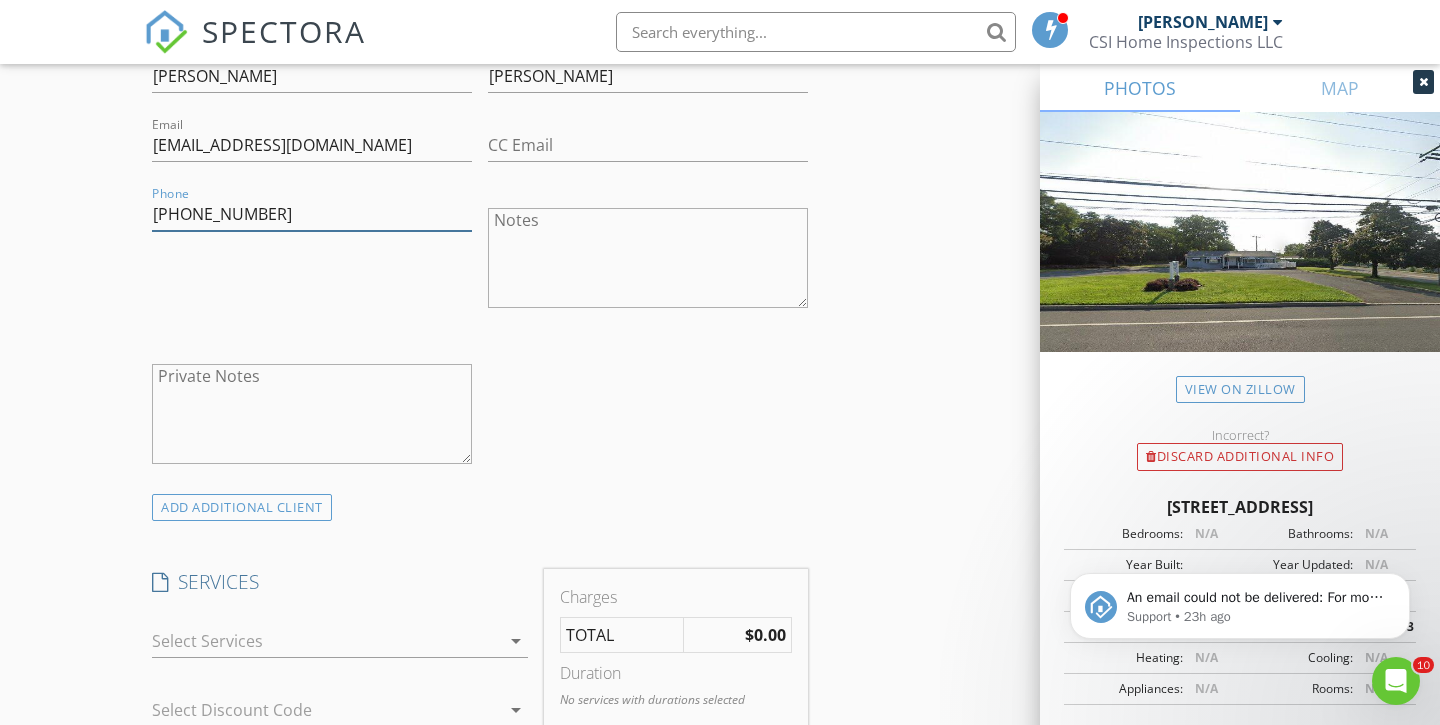 scroll, scrollTop: 1177, scrollLeft: 0, axis: vertical 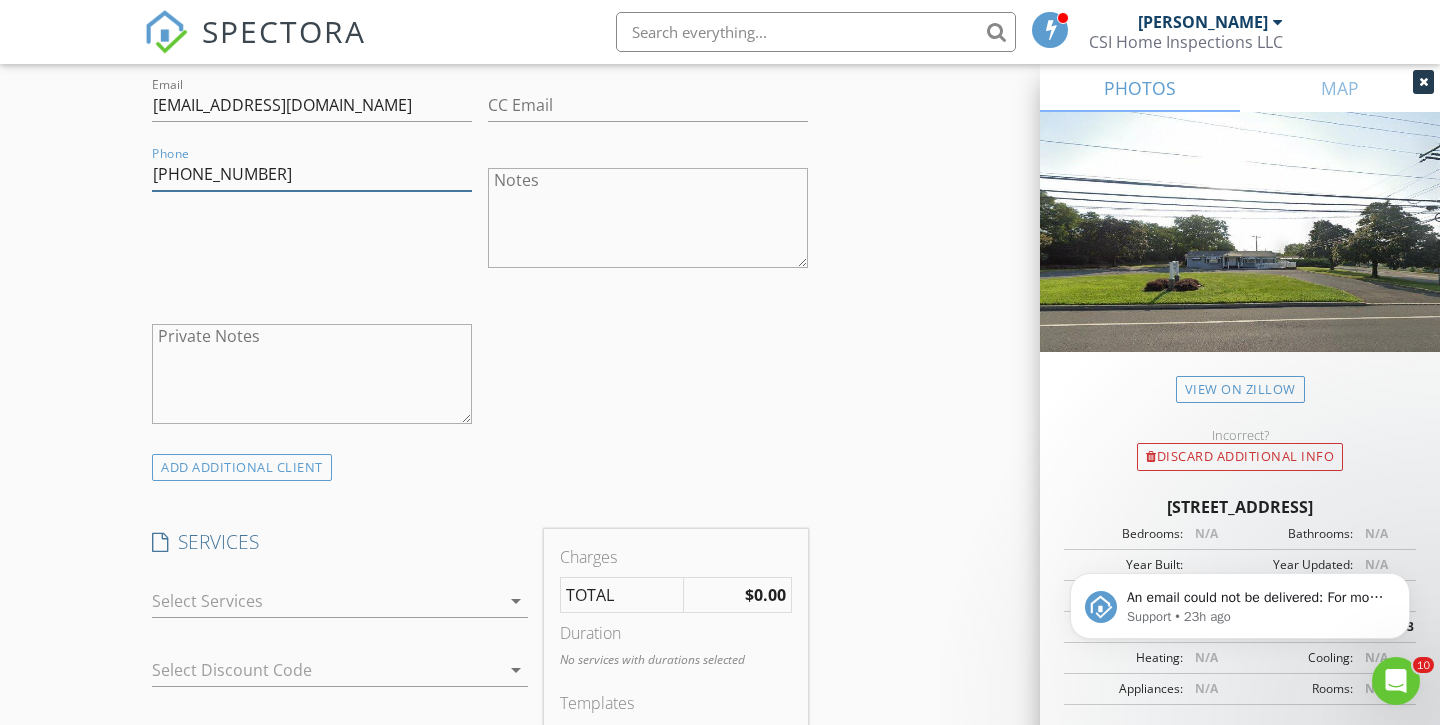type on "609-500-0357" 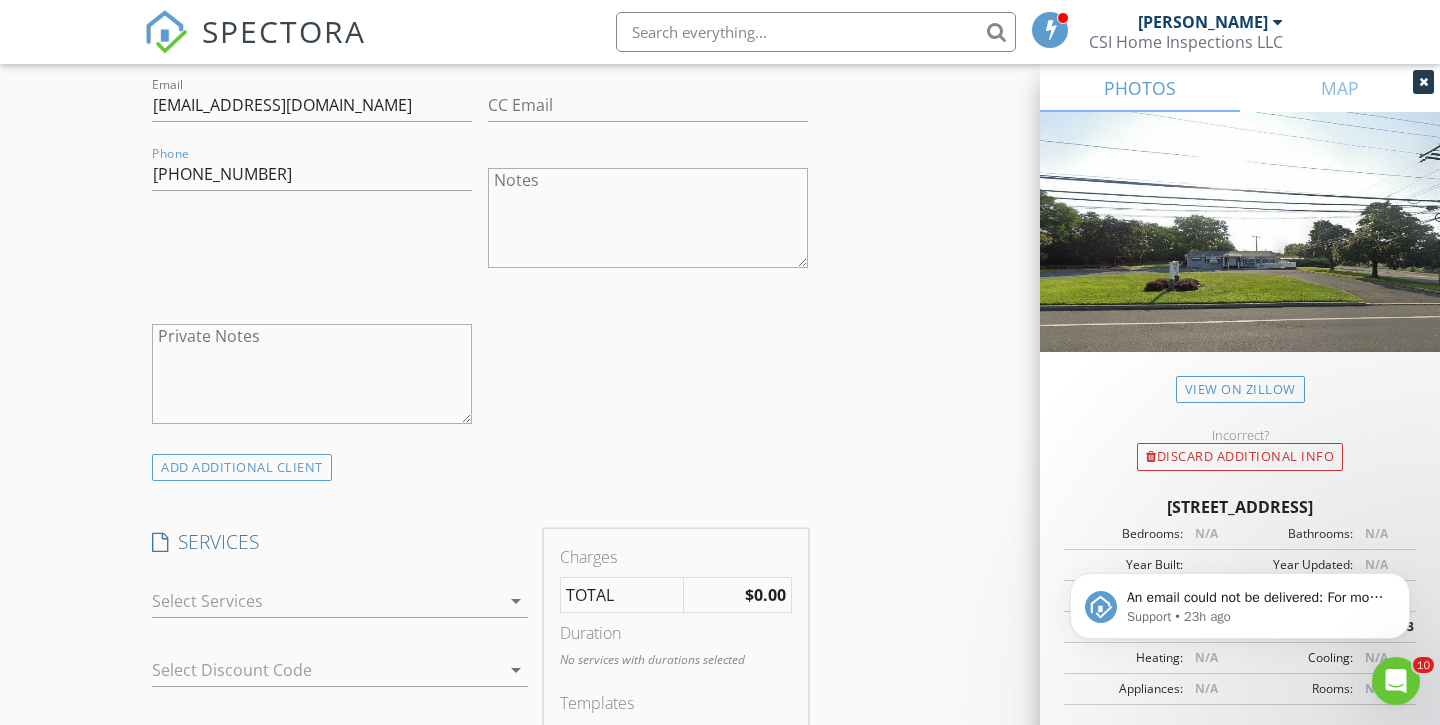 click at bounding box center (326, 601) 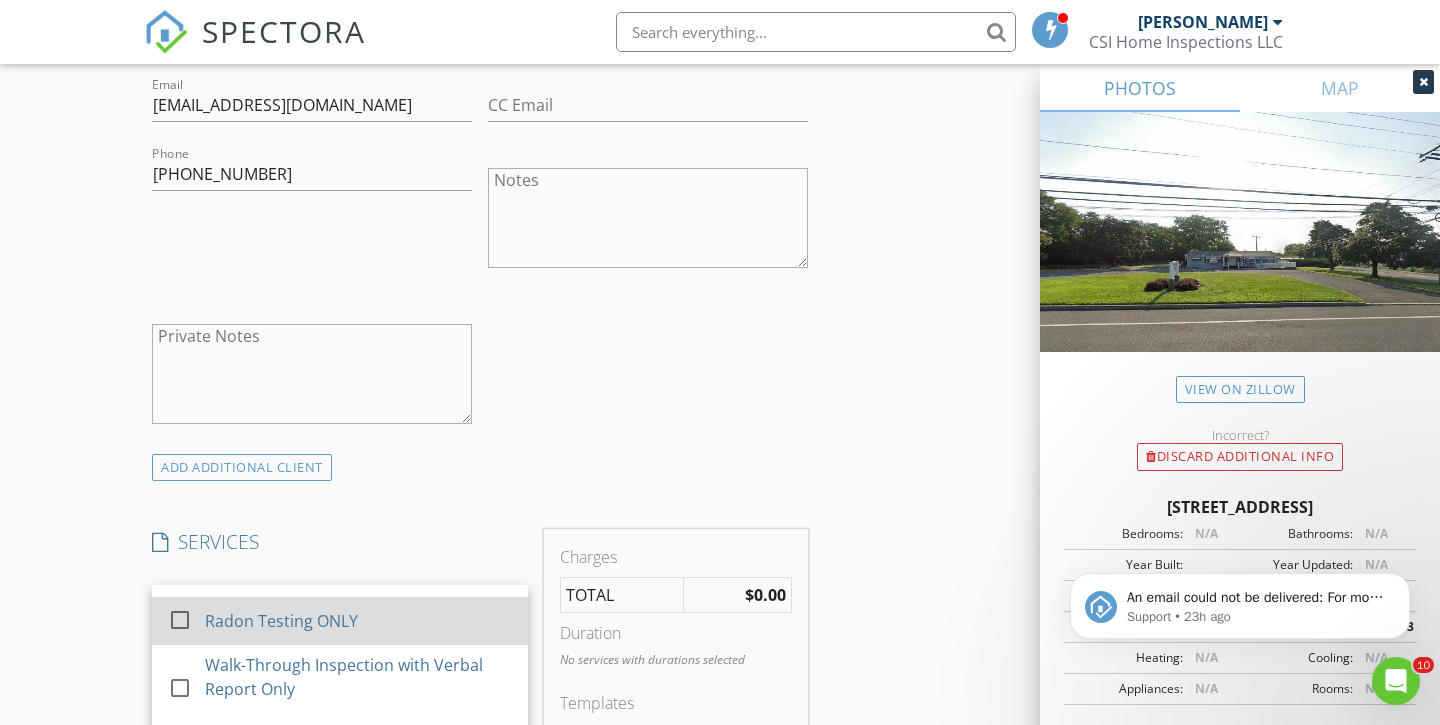 scroll, scrollTop: 128, scrollLeft: 0, axis: vertical 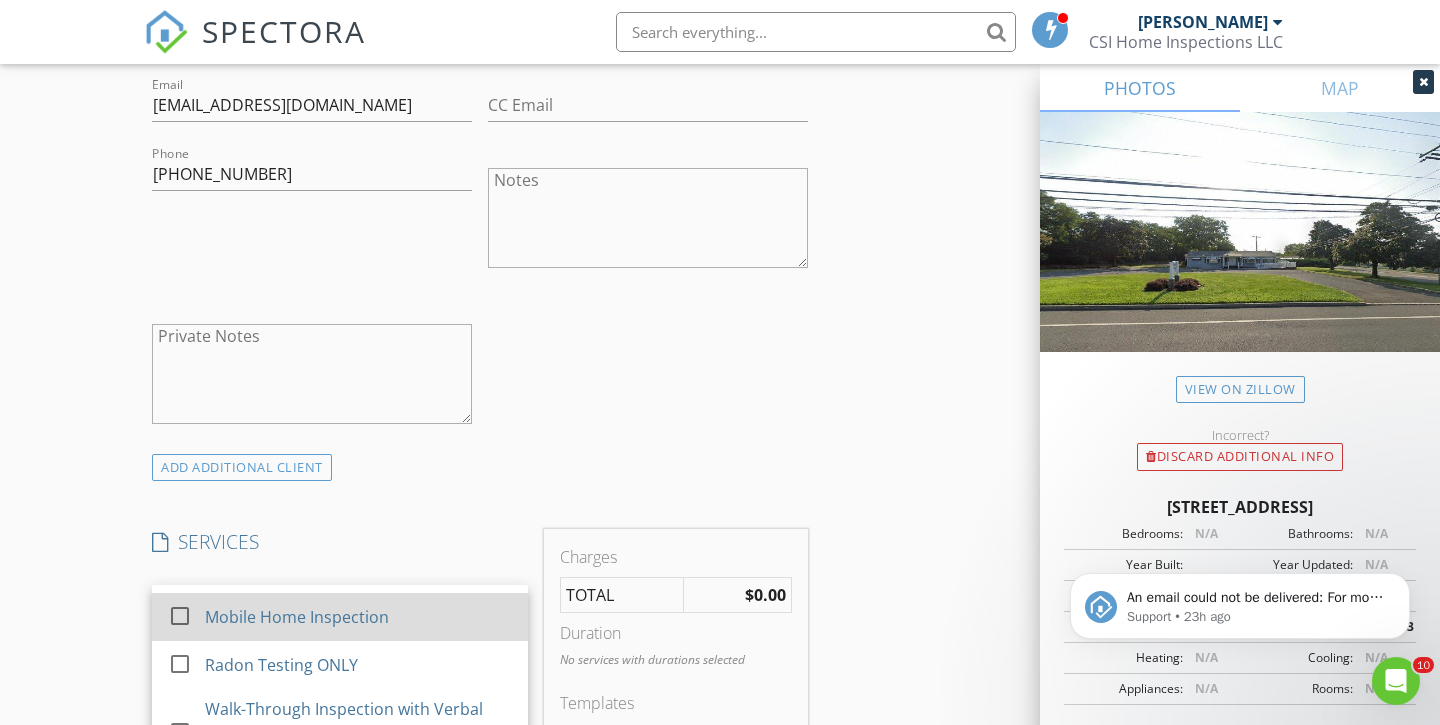 click at bounding box center (180, 616) 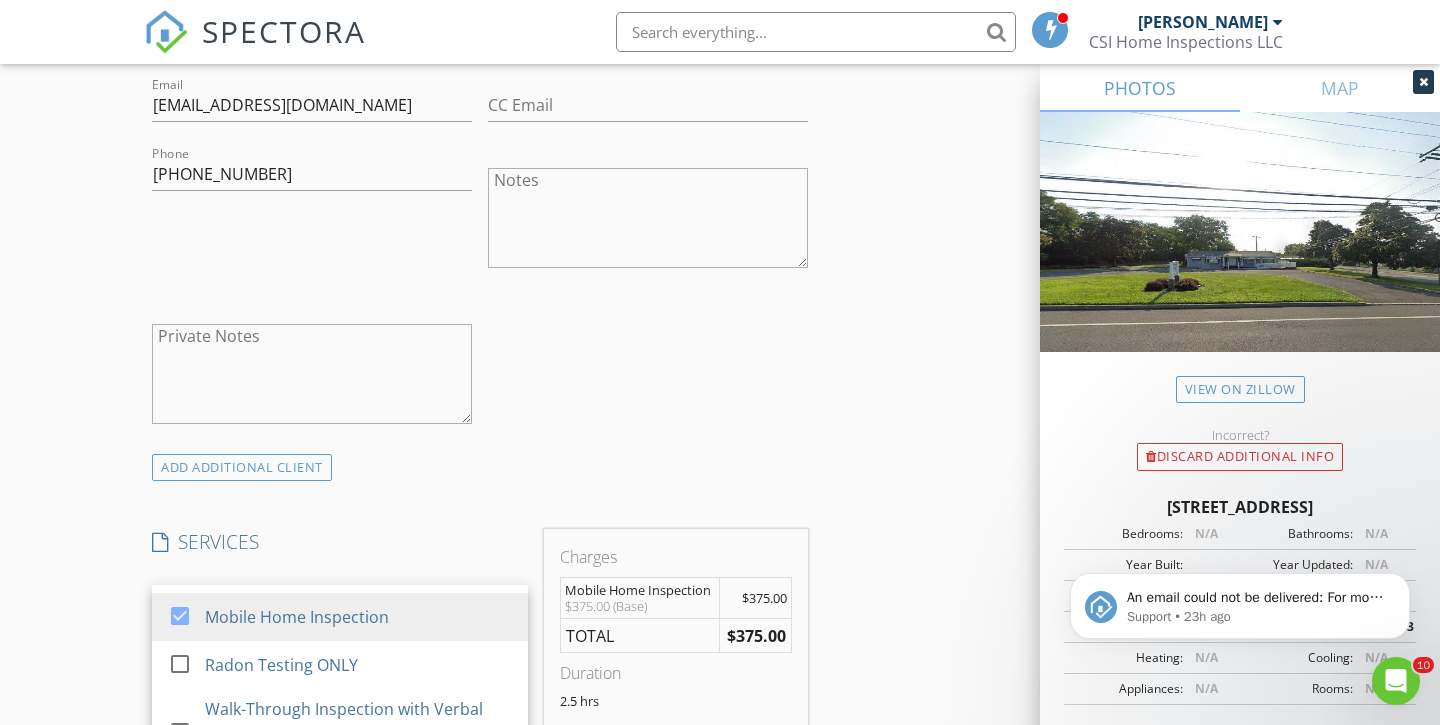click on "ADD ADDITIONAL client" at bounding box center [480, 467] 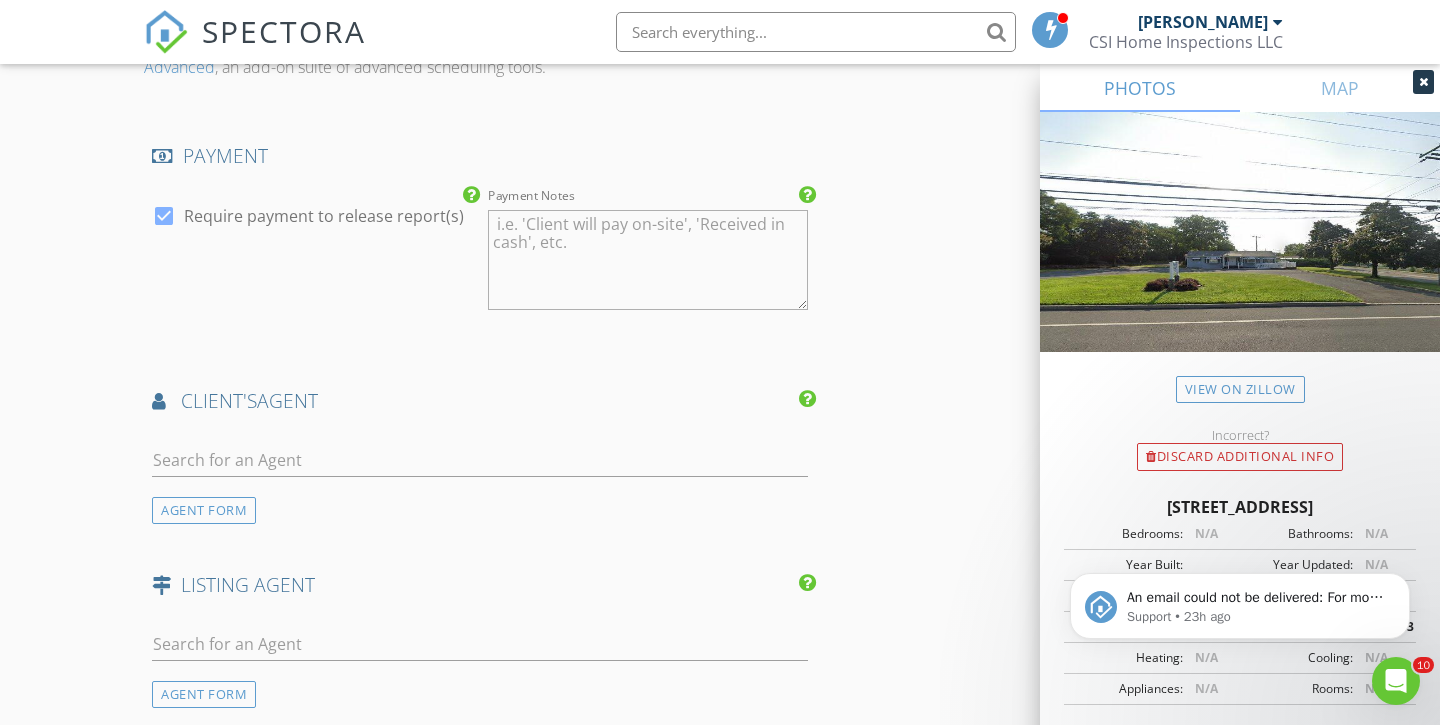 scroll, scrollTop: 2177, scrollLeft: 0, axis: vertical 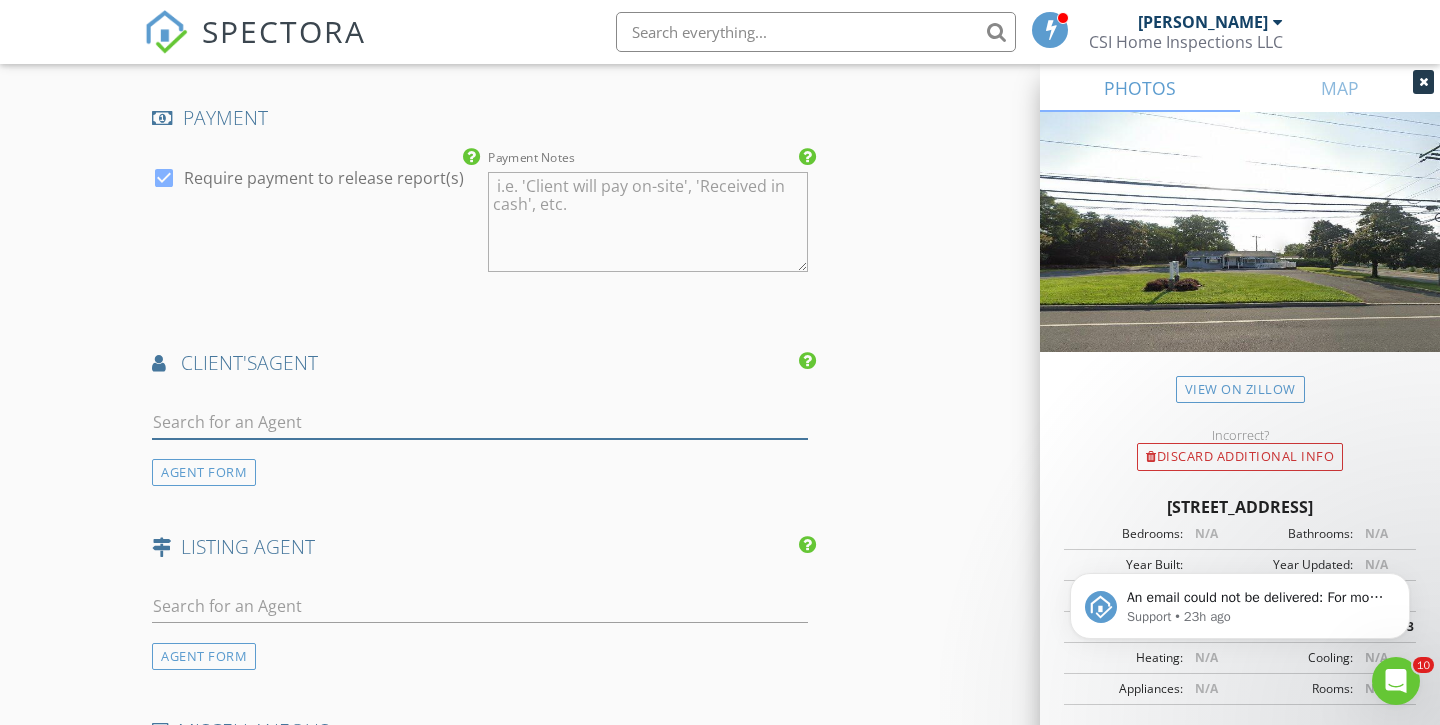 click at bounding box center [480, 422] 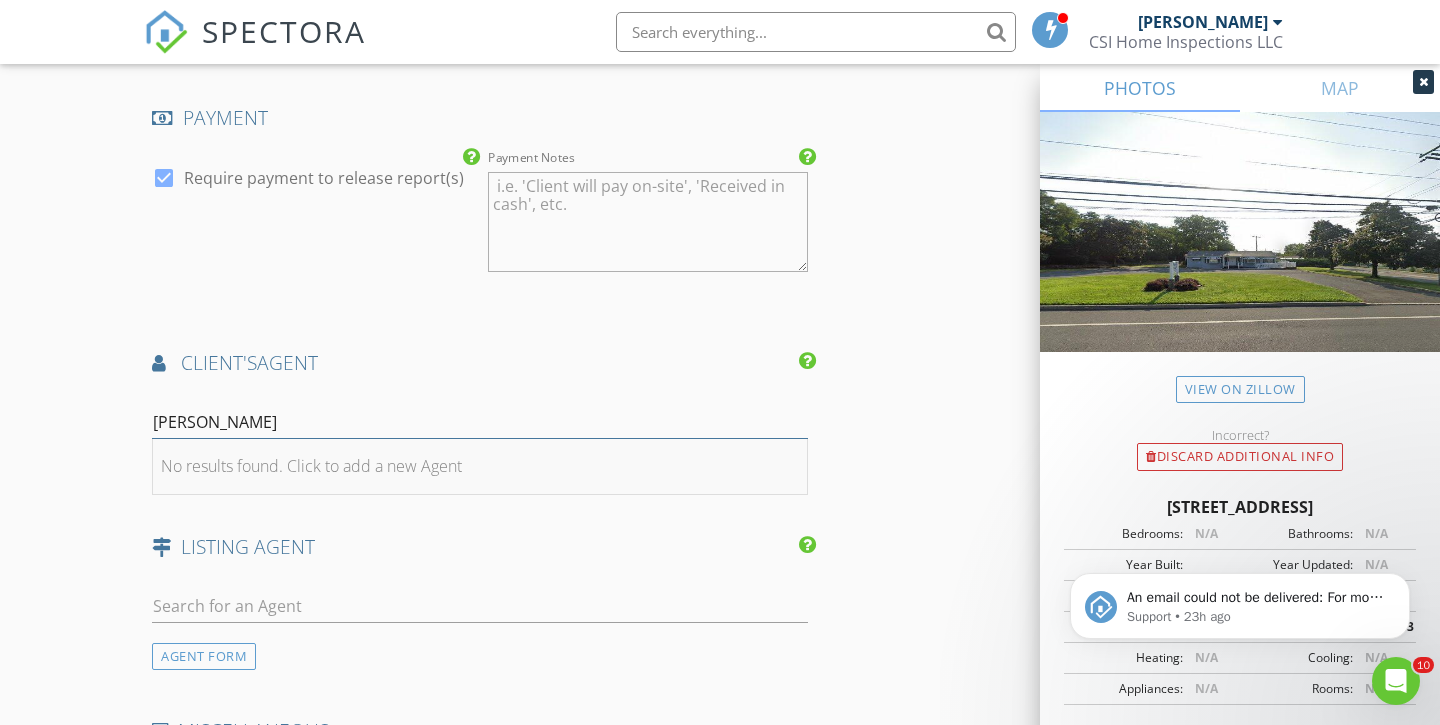 type on "Joshua Allen" 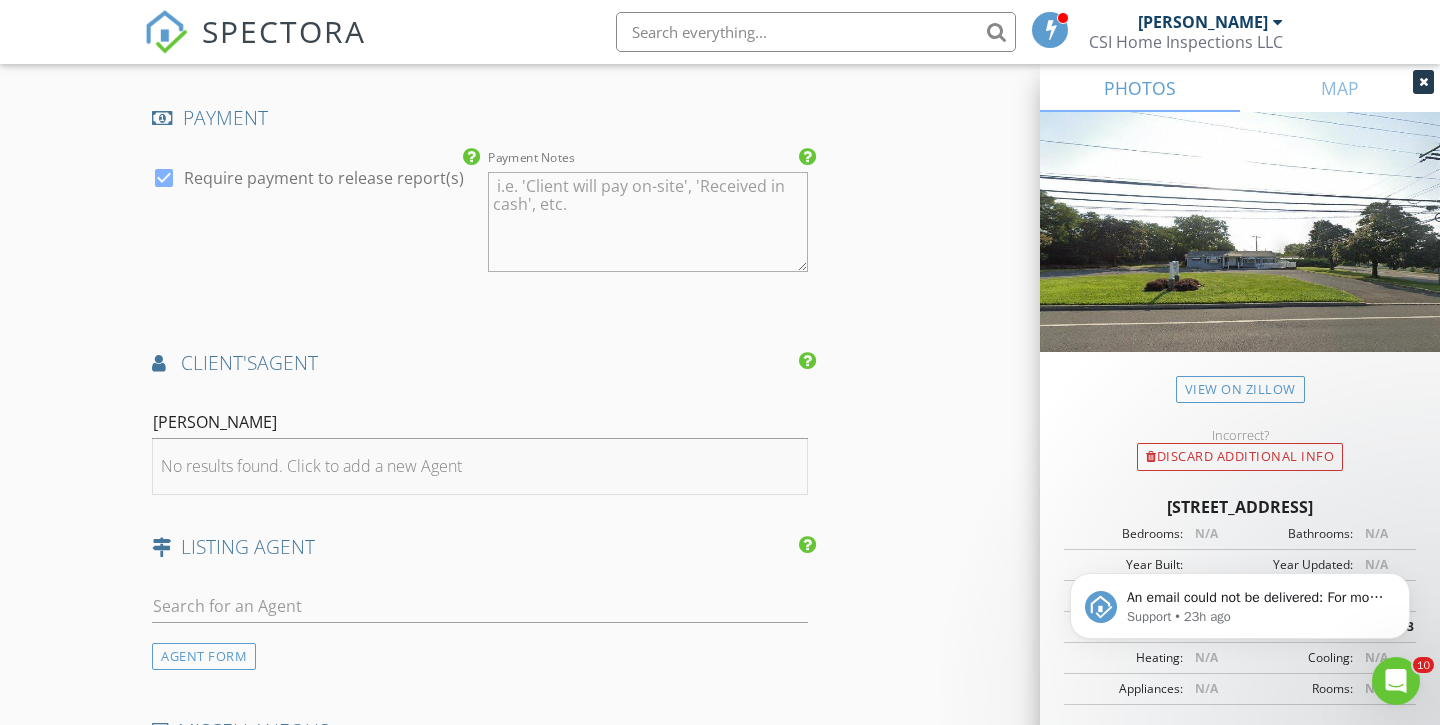 click on "No results found. Click to add a new Agent" at bounding box center [311, 466] 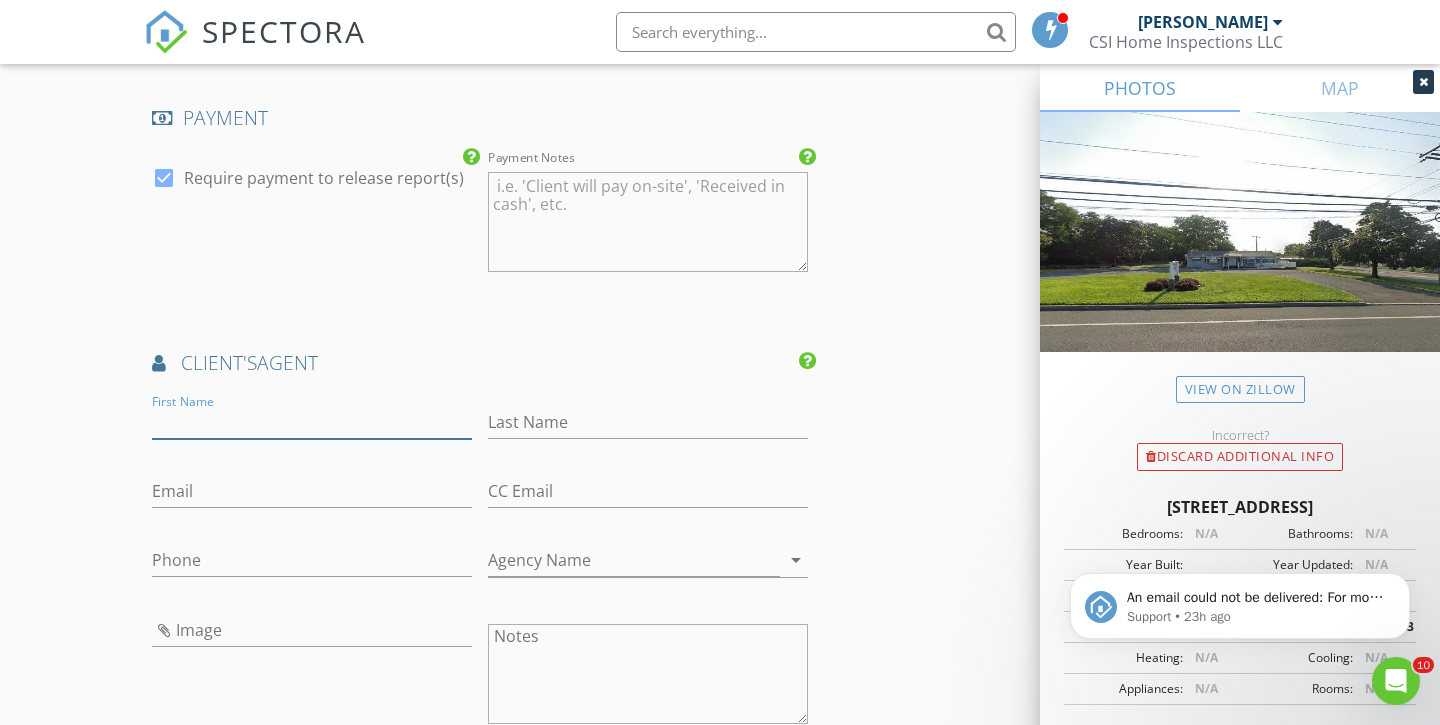 click on "First Name" at bounding box center (312, 422) 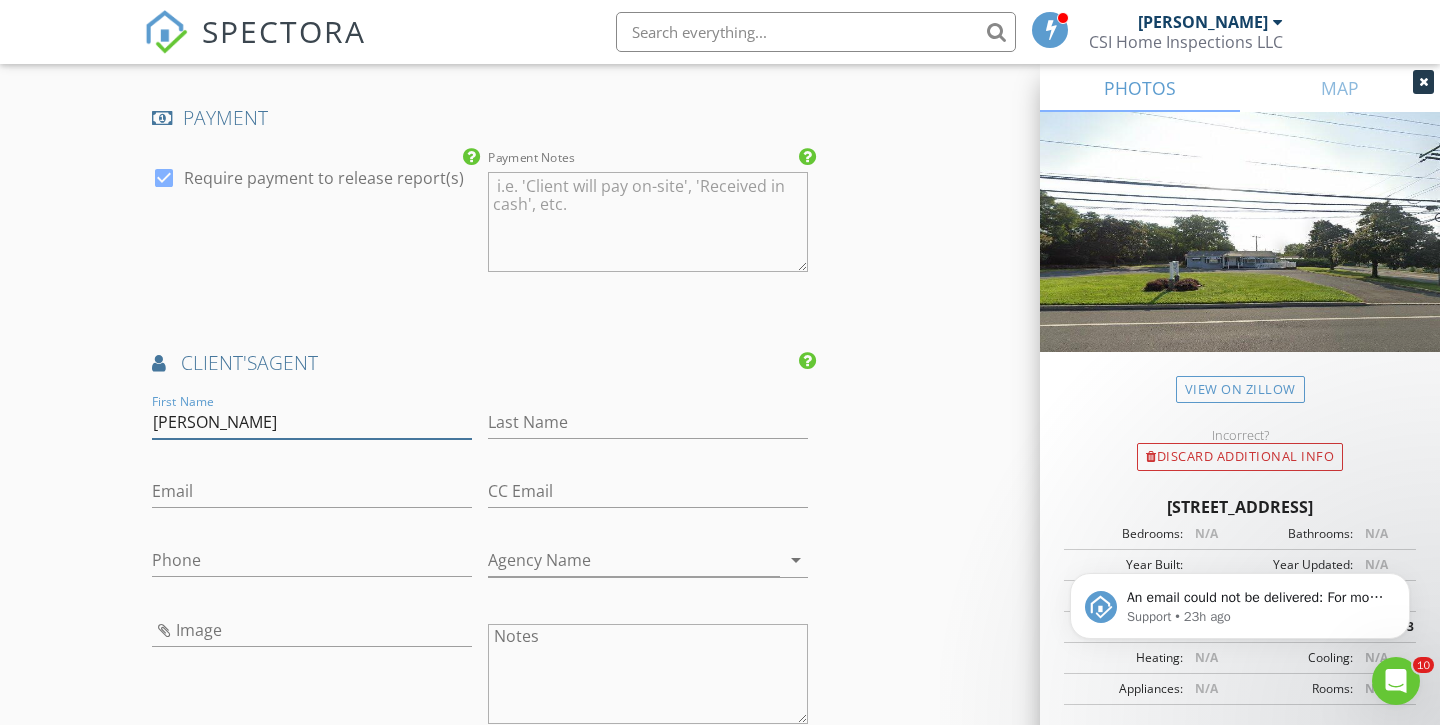 type on "Joshua" 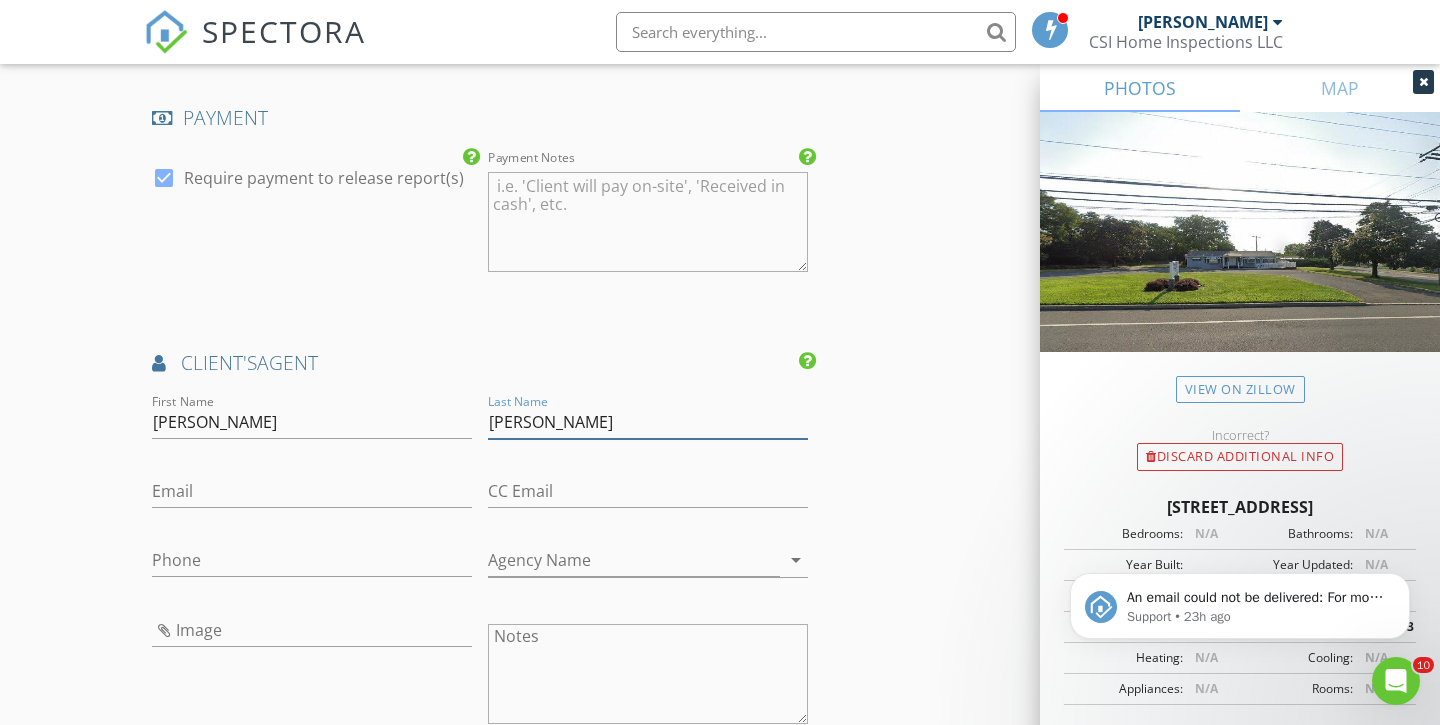 type on "Allen" 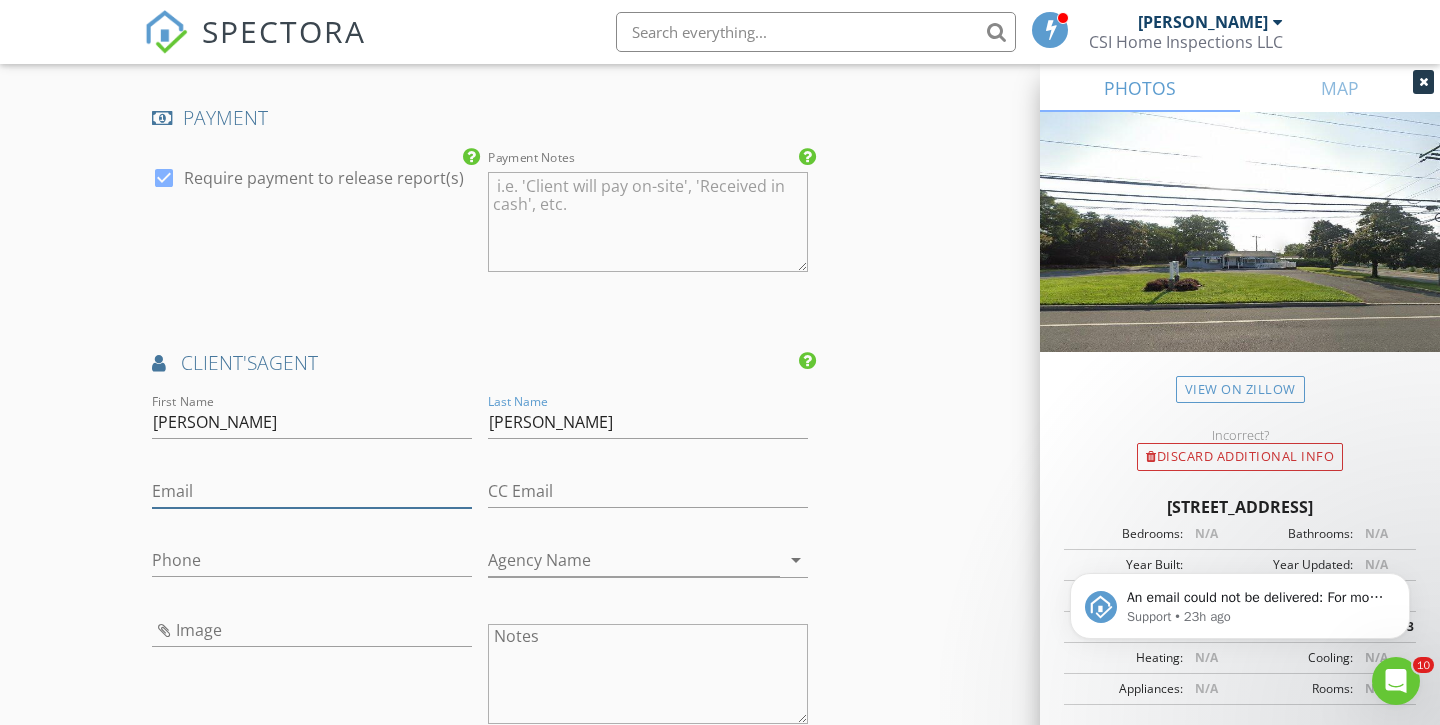 click on "Email" at bounding box center (312, 491) 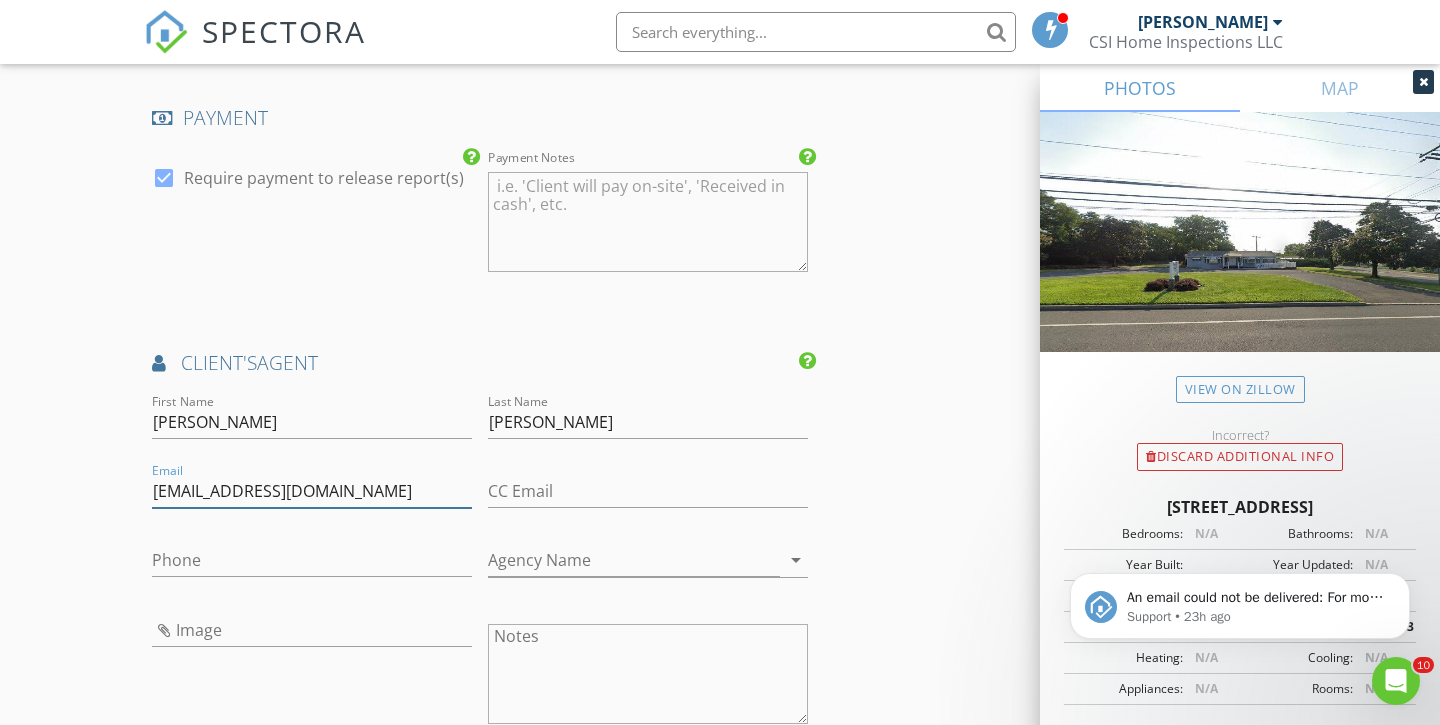 type on "realtorjoshsells@hotmail.com" 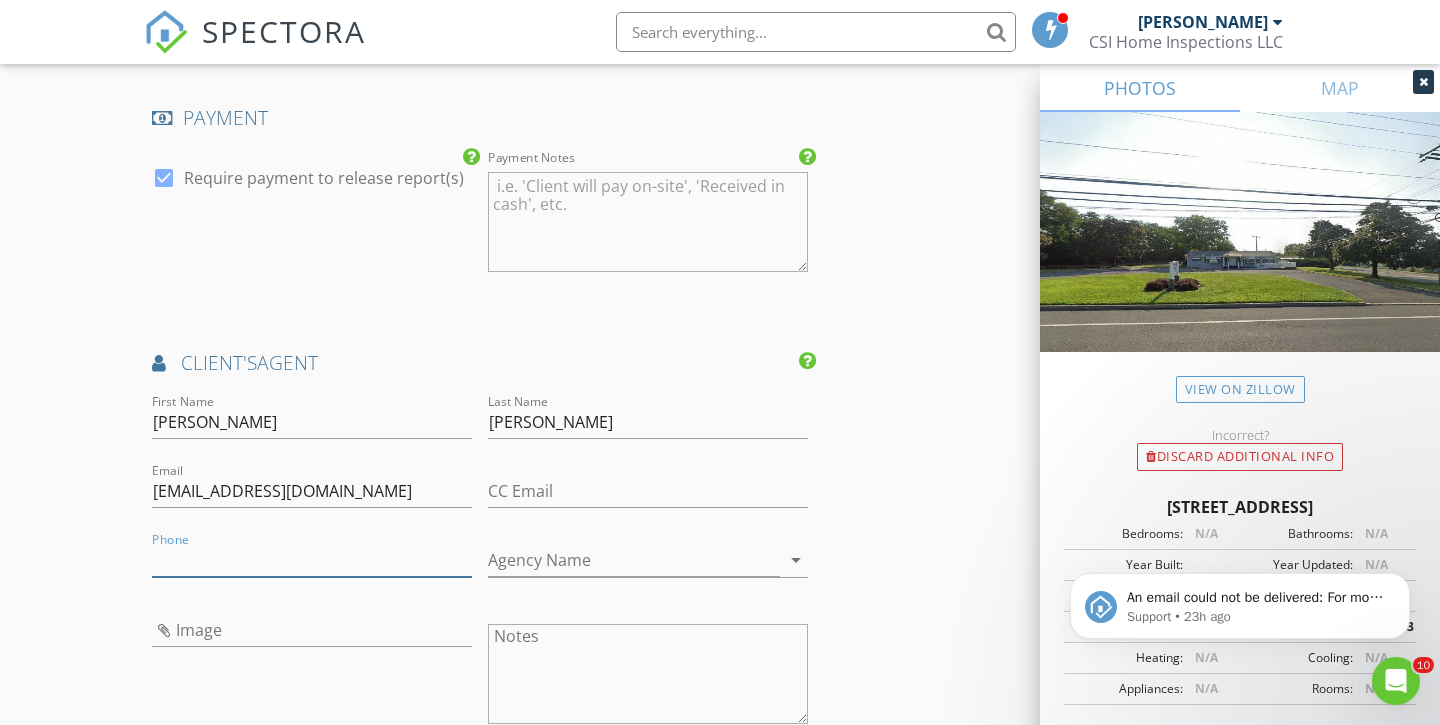 click on "Phone" at bounding box center [312, 560] 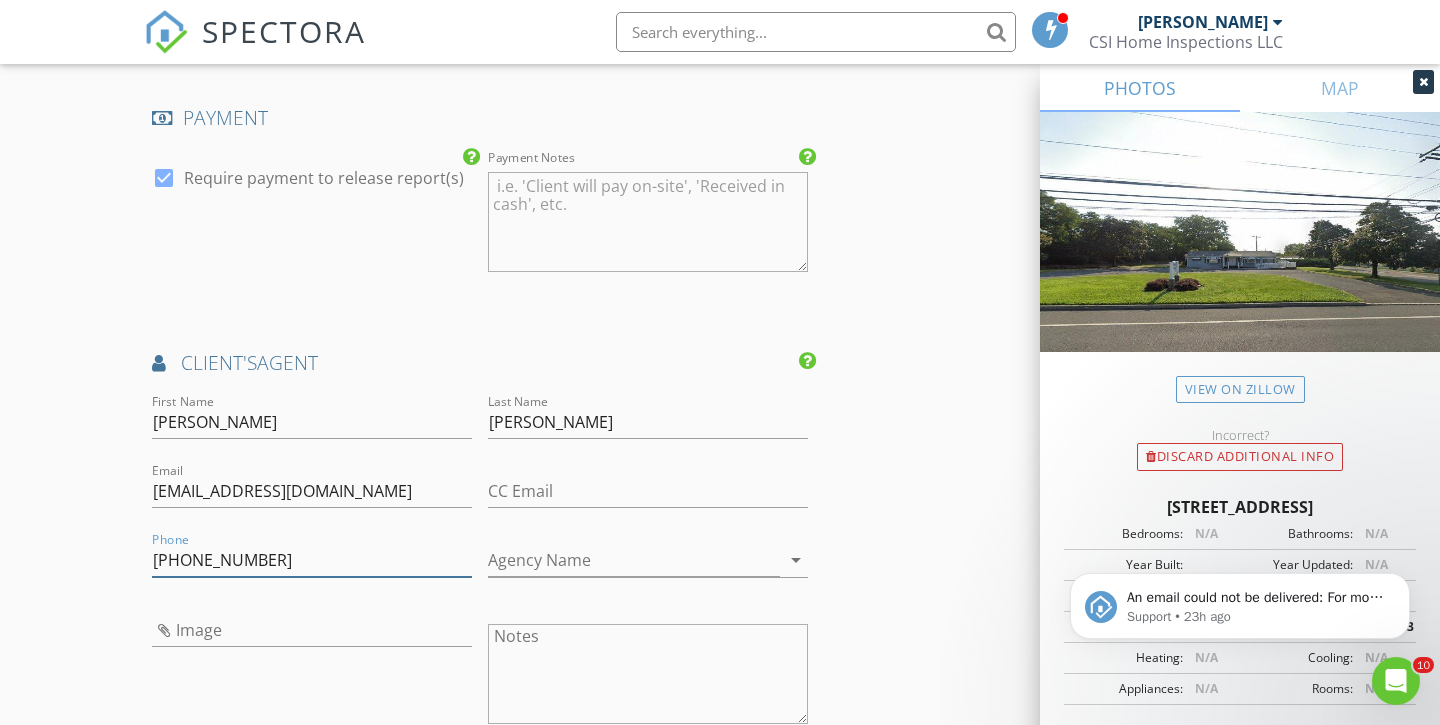 type on "856-313-6200" 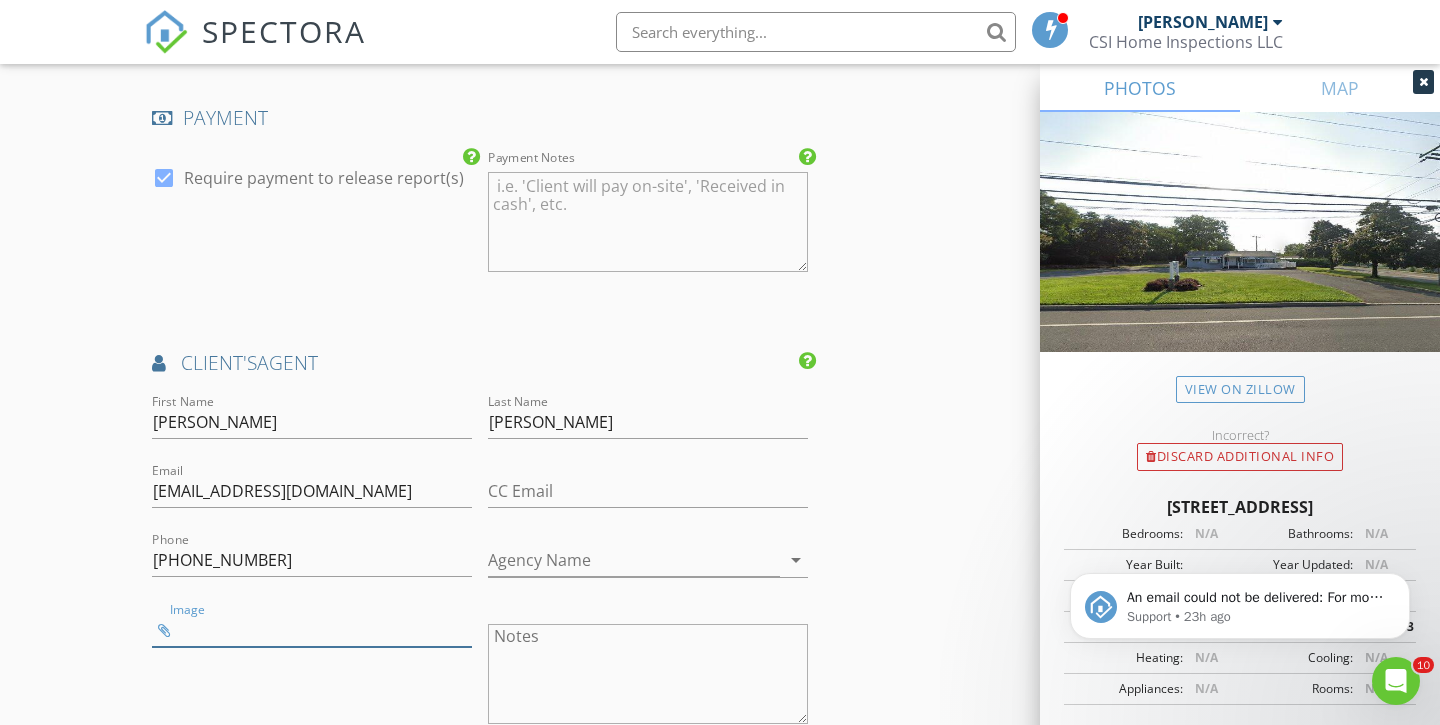 click at bounding box center [312, 630] 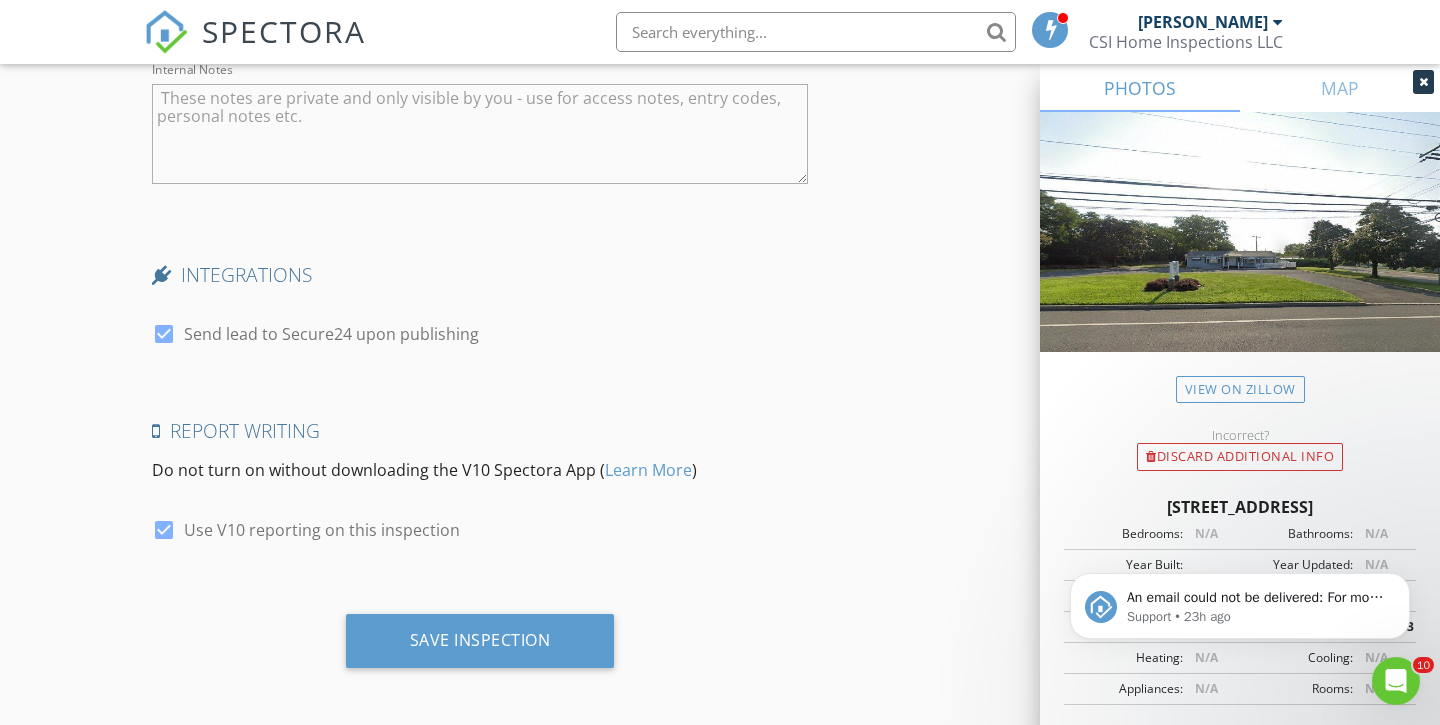 scroll, scrollTop: 3471, scrollLeft: 0, axis: vertical 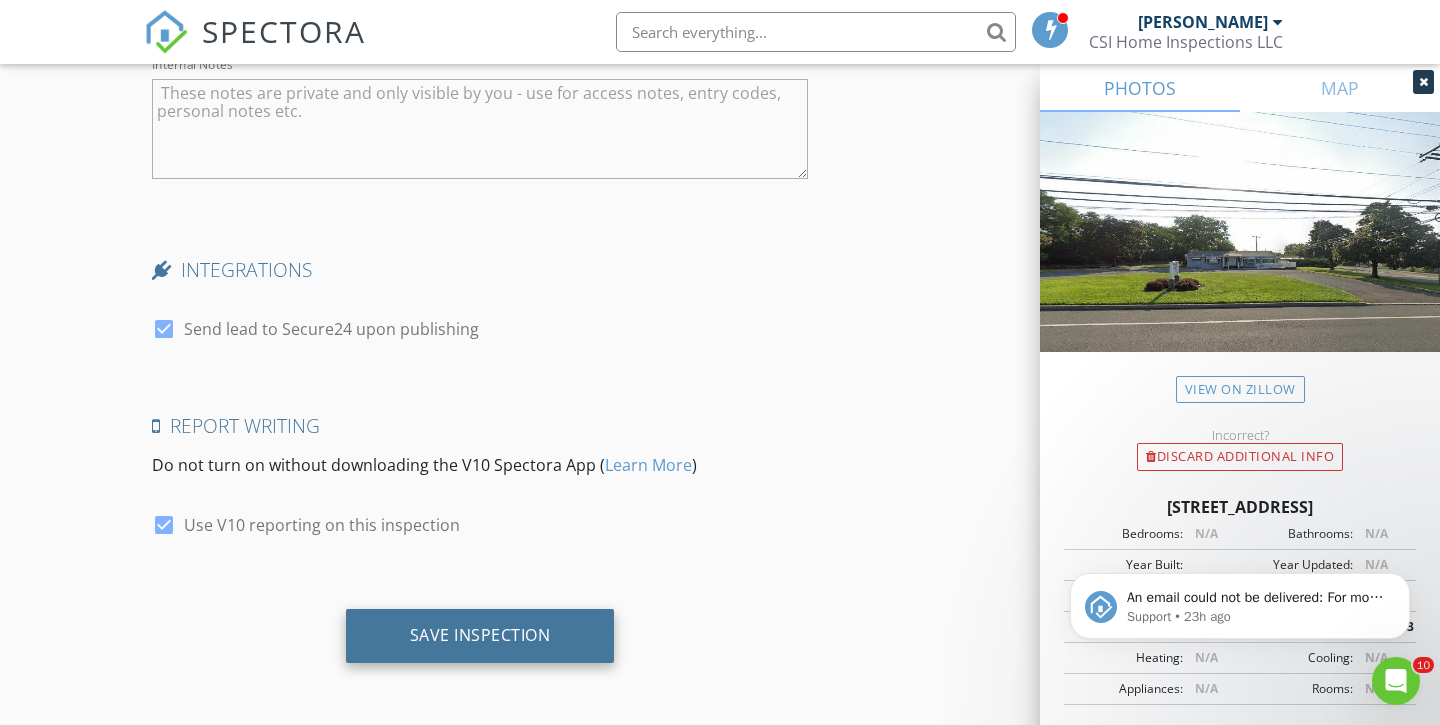 click on "Save Inspection" at bounding box center [480, 635] 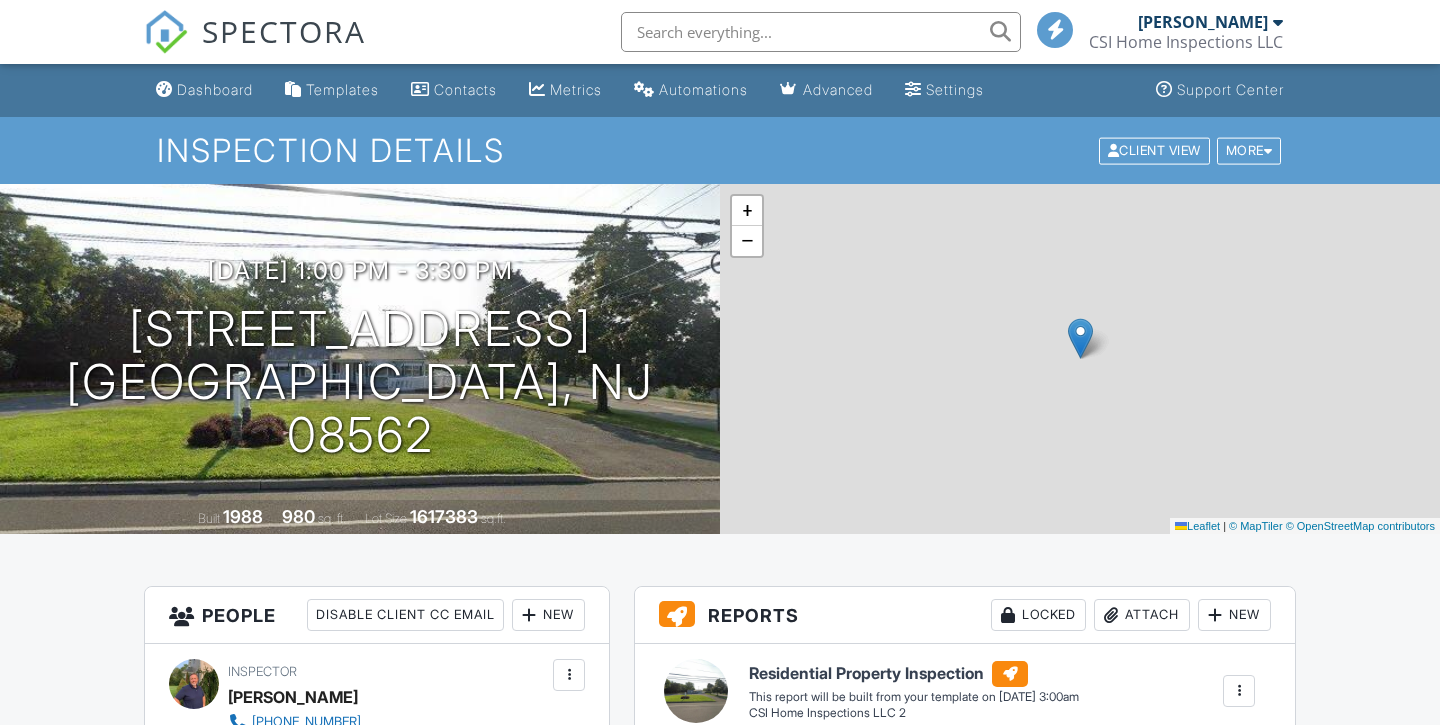 scroll, scrollTop: 0, scrollLeft: 0, axis: both 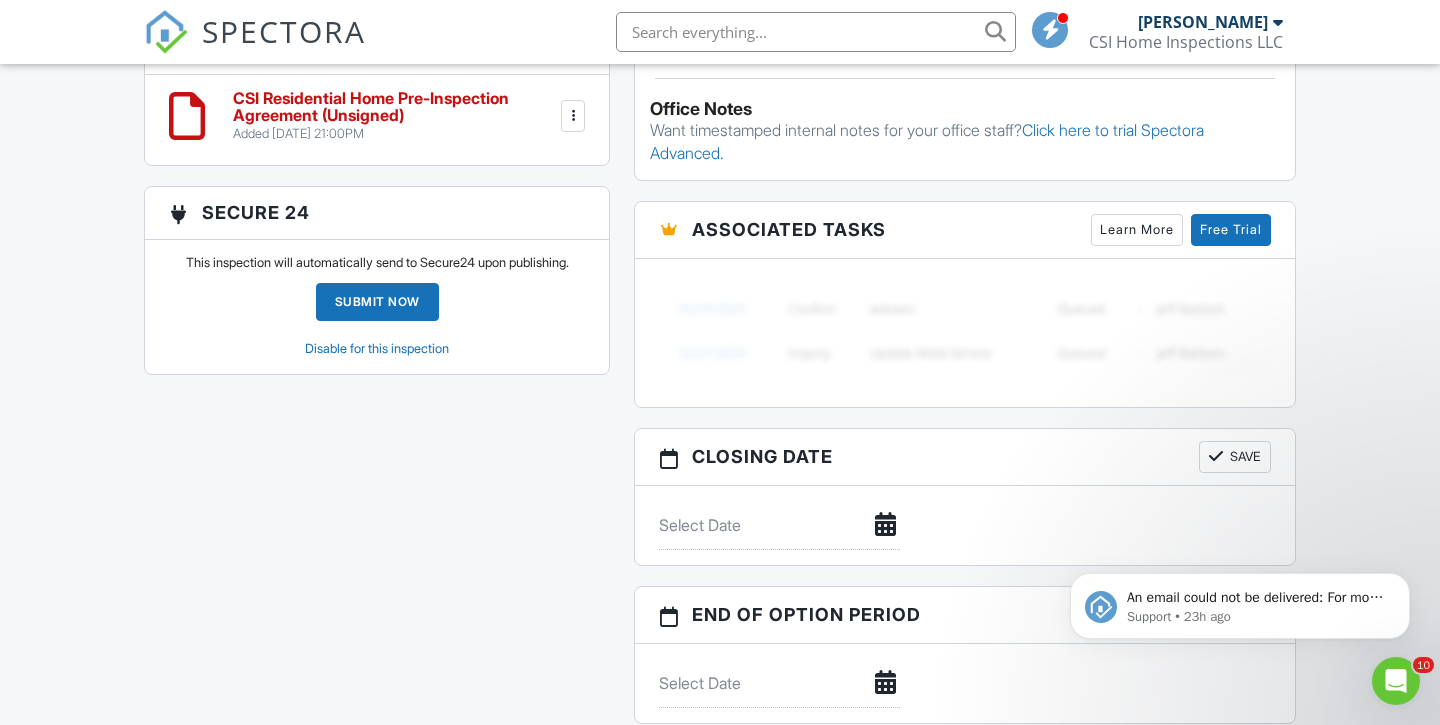 click on "Disable for this inspection" at bounding box center [377, 348] 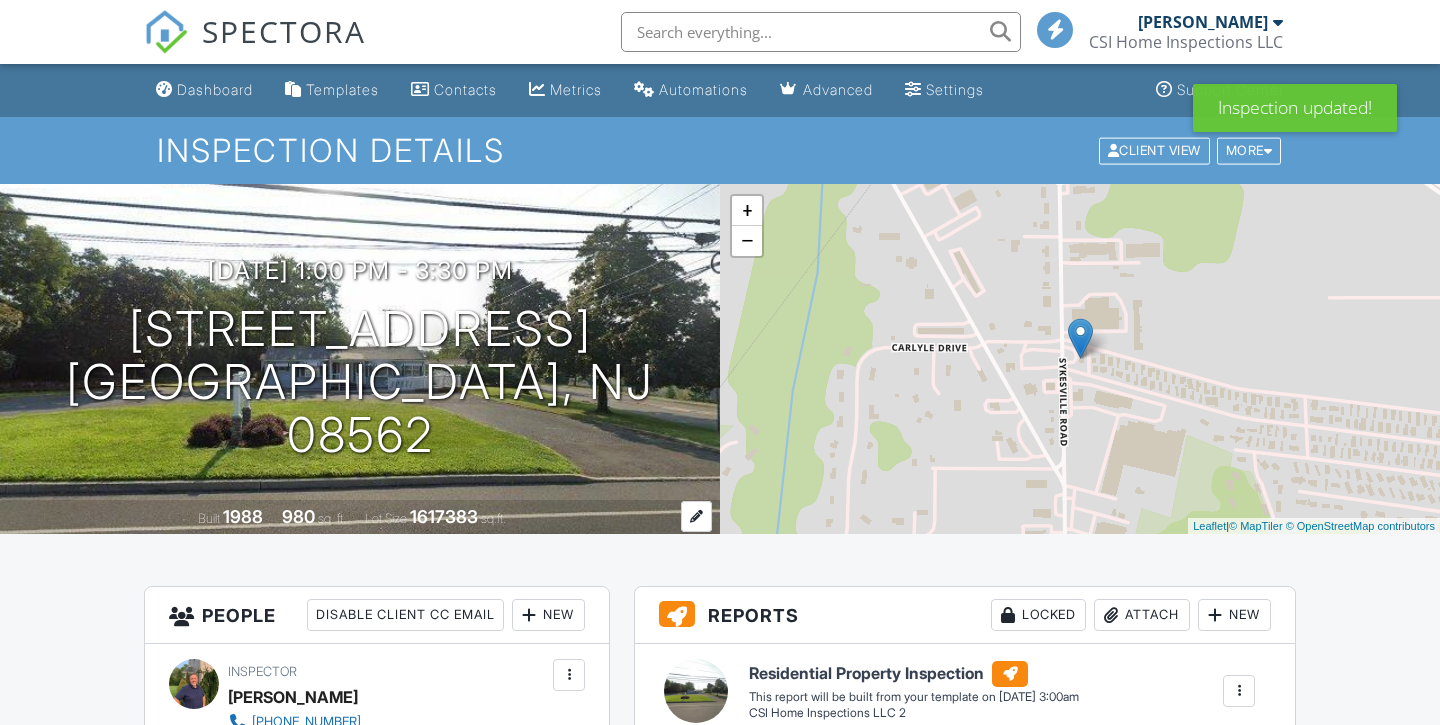 scroll, scrollTop: 0, scrollLeft: 0, axis: both 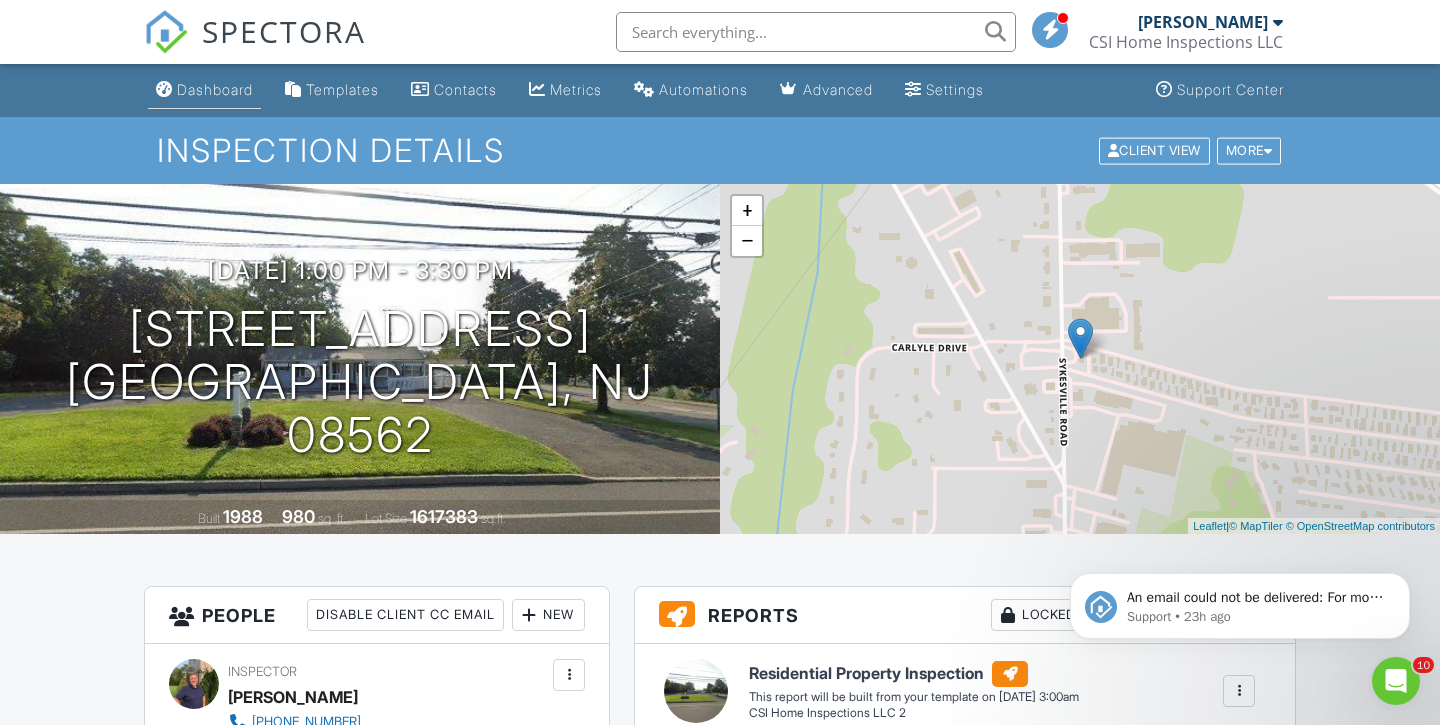 click on "Dashboard" at bounding box center (215, 89) 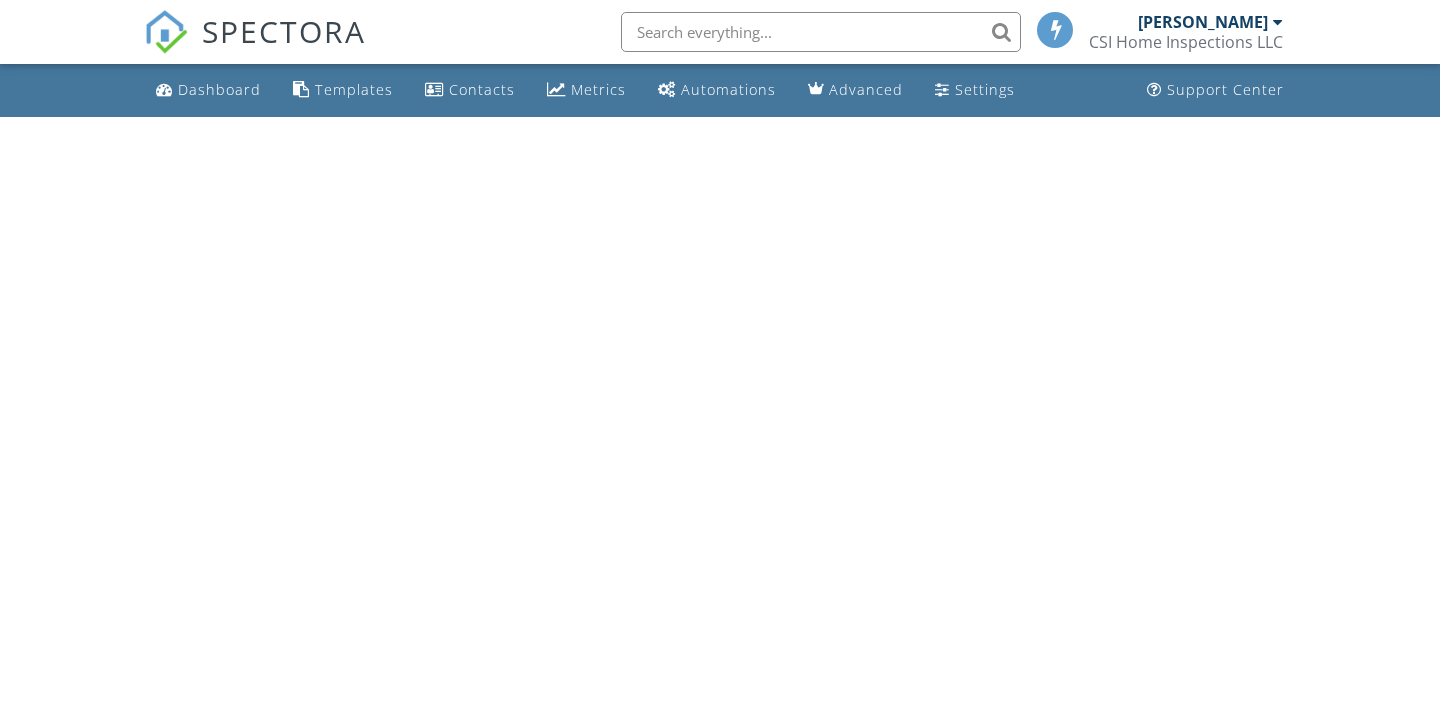 scroll, scrollTop: 0, scrollLeft: 0, axis: both 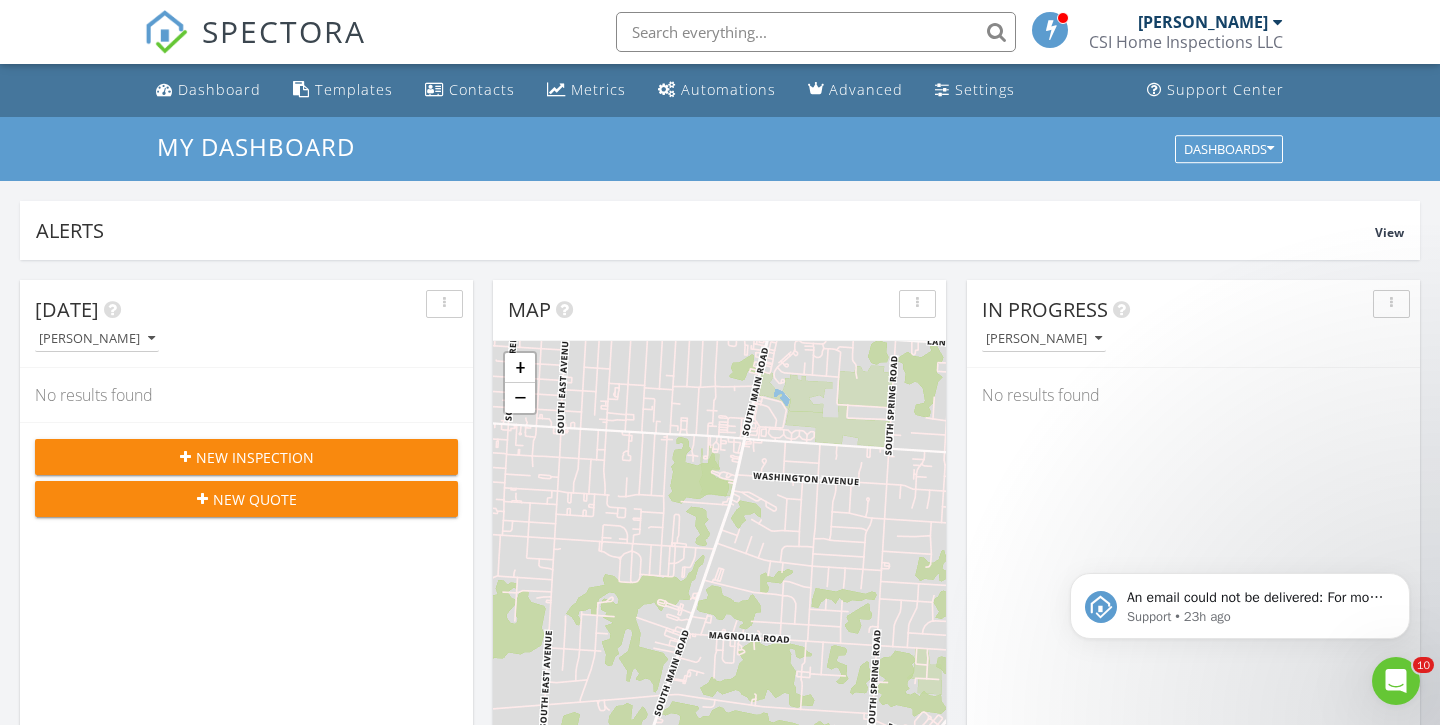 click on "An email could not be delivered:  For more information, view Why emails don't get delivered (Support Article) Support • 23h ago" at bounding box center (1240, 514) 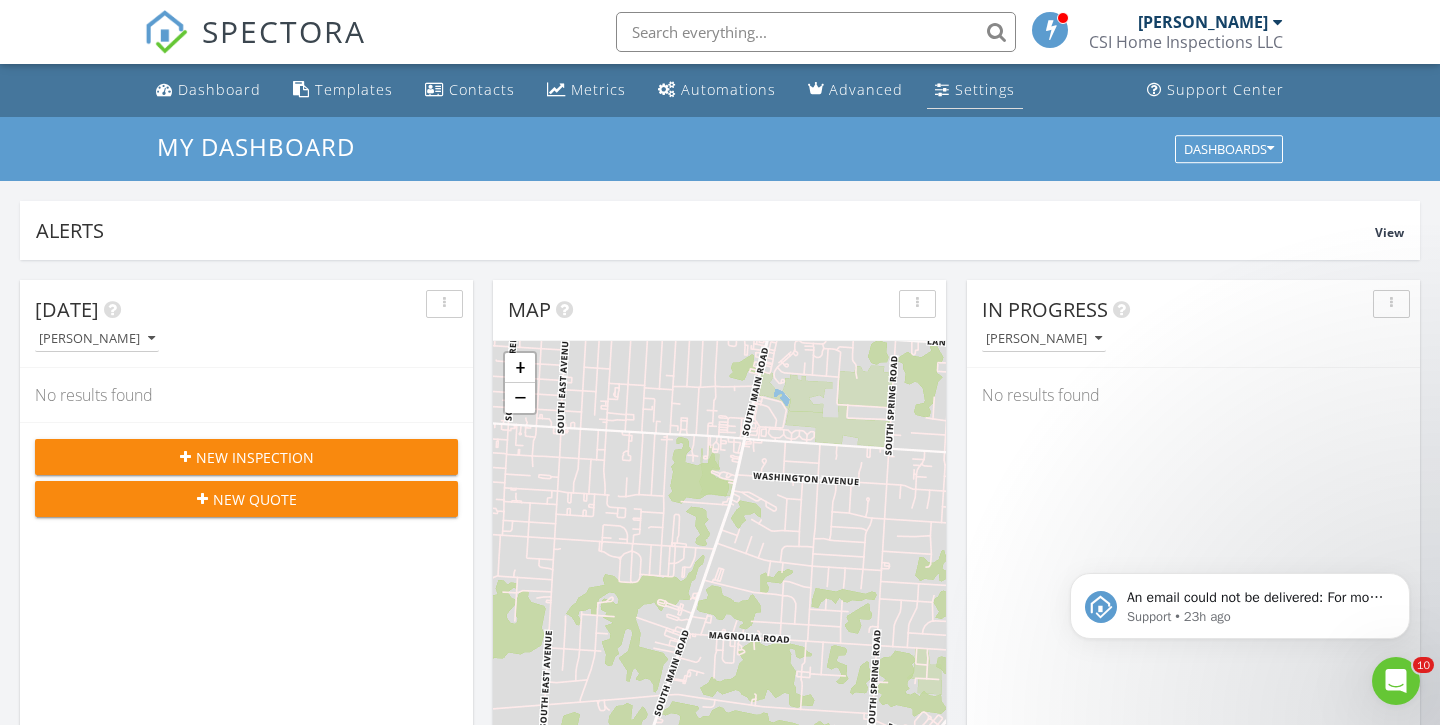click on "Settings" at bounding box center [985, 89] 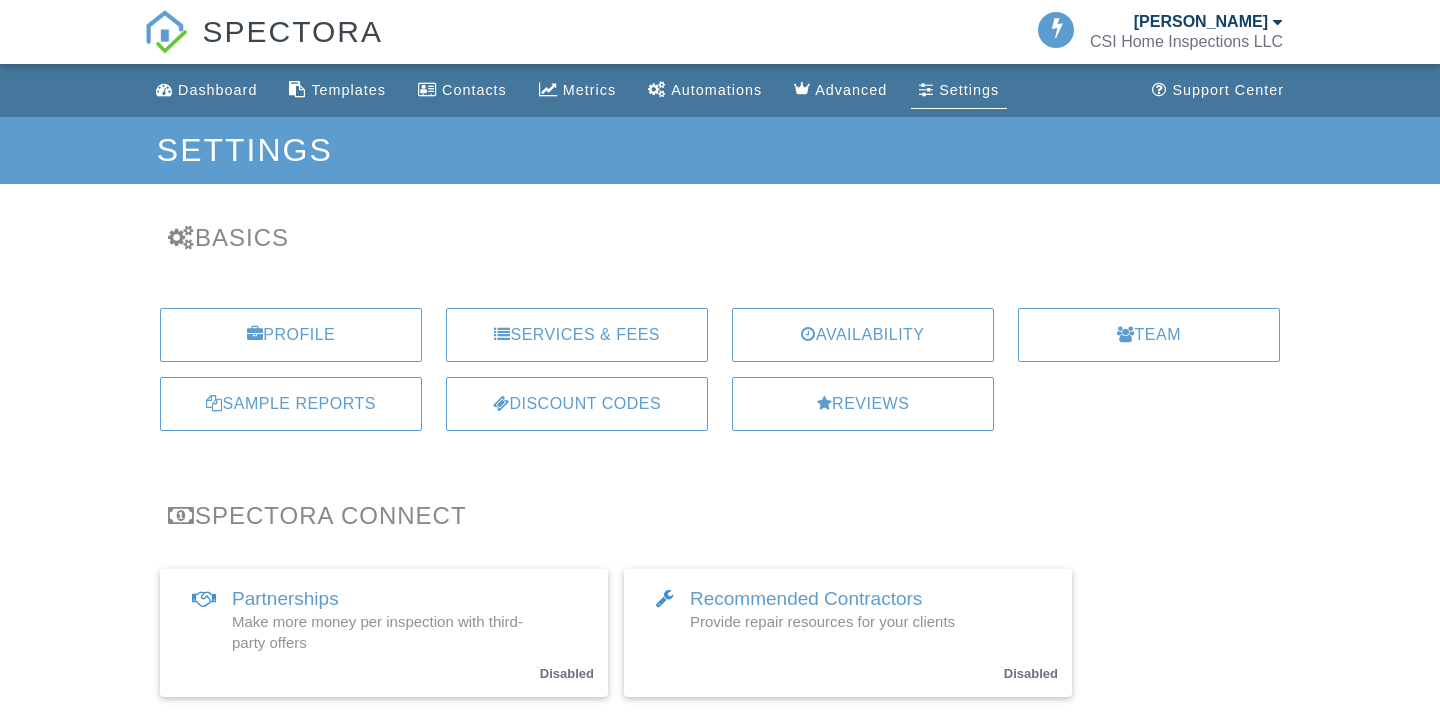 scroll, scrollTop: 0, scrollLeft: 0, axis: both 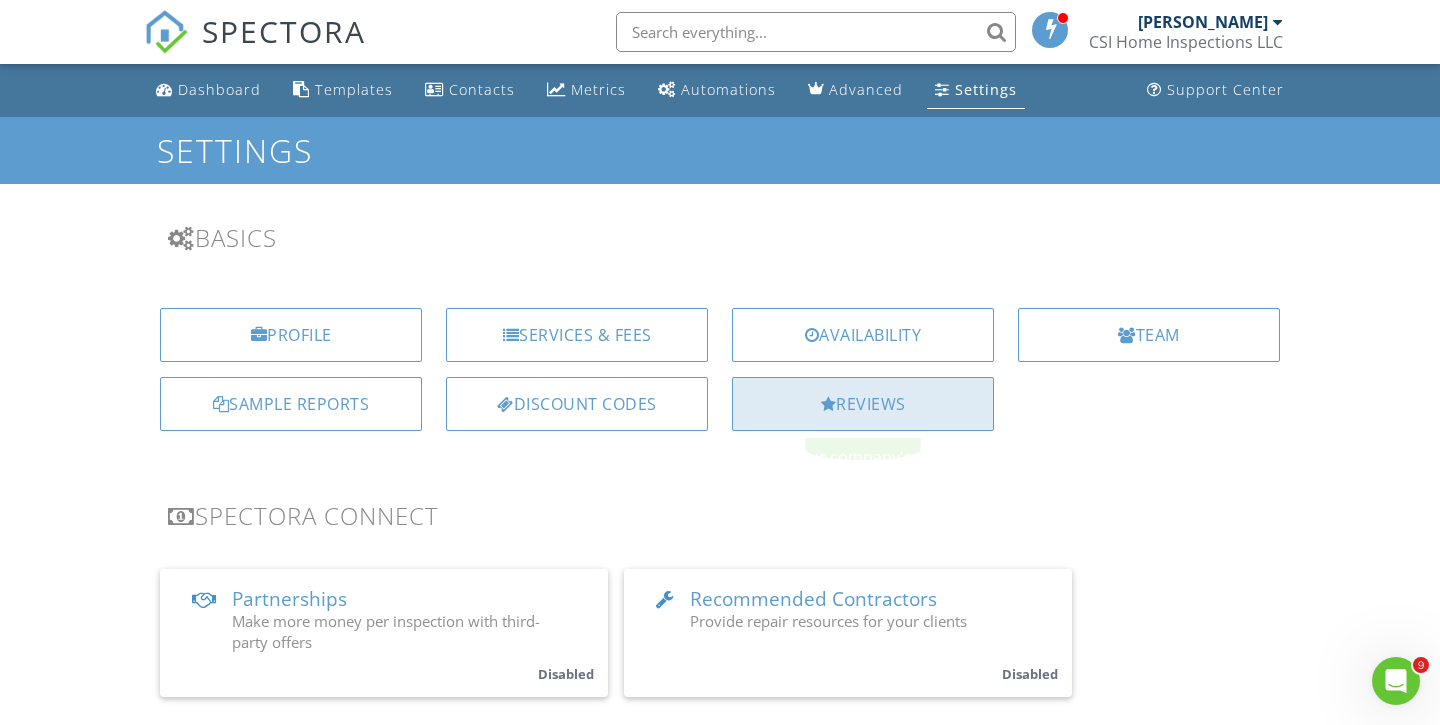 click on "Reviews" at bounding box center [863, 404] 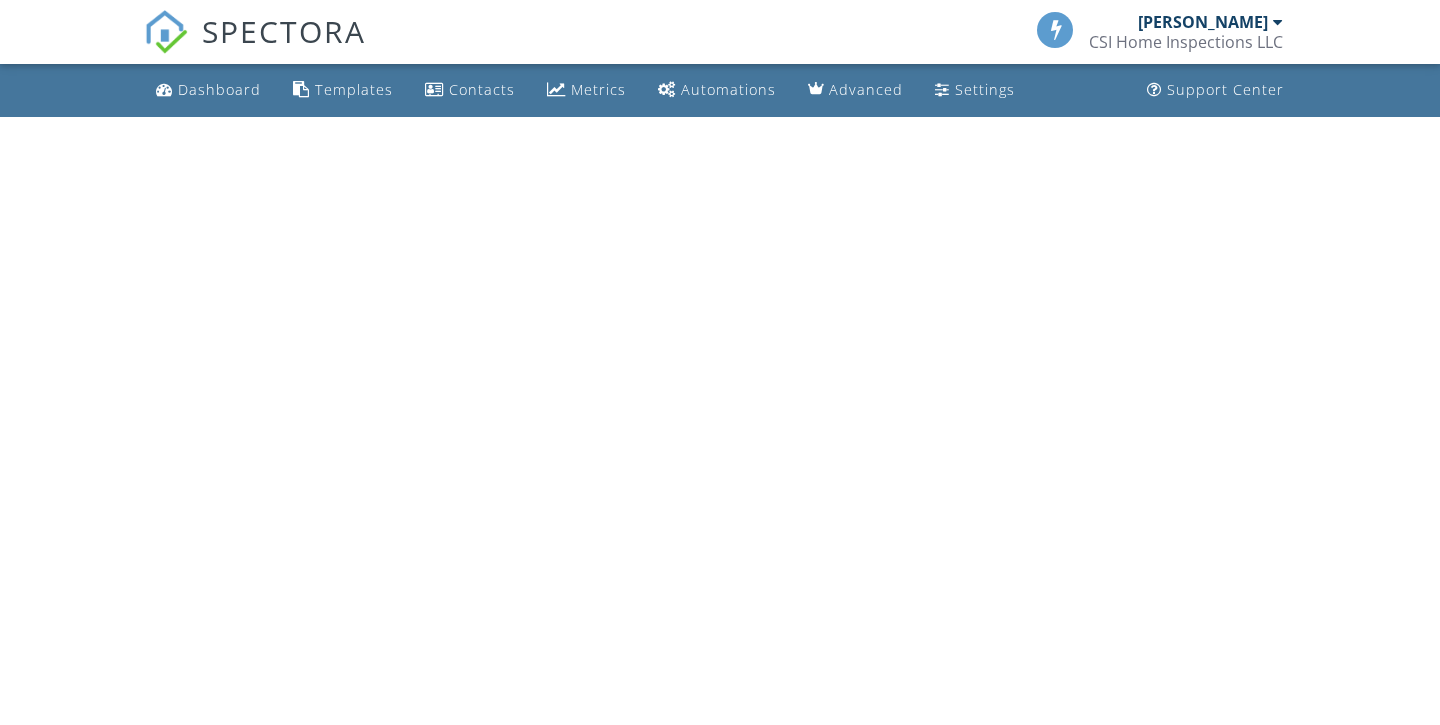 scroll, scrollTop: 0, scrollLeft: 0, axis: both 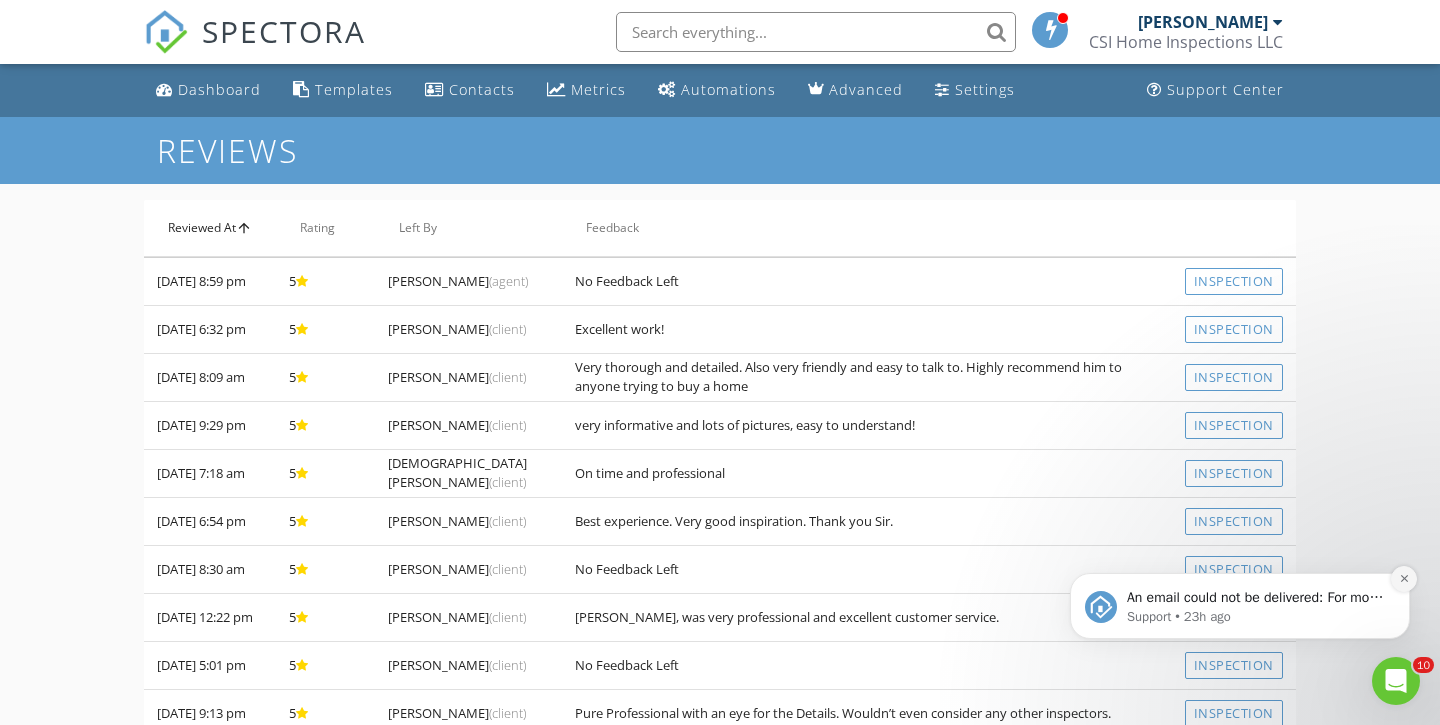 click 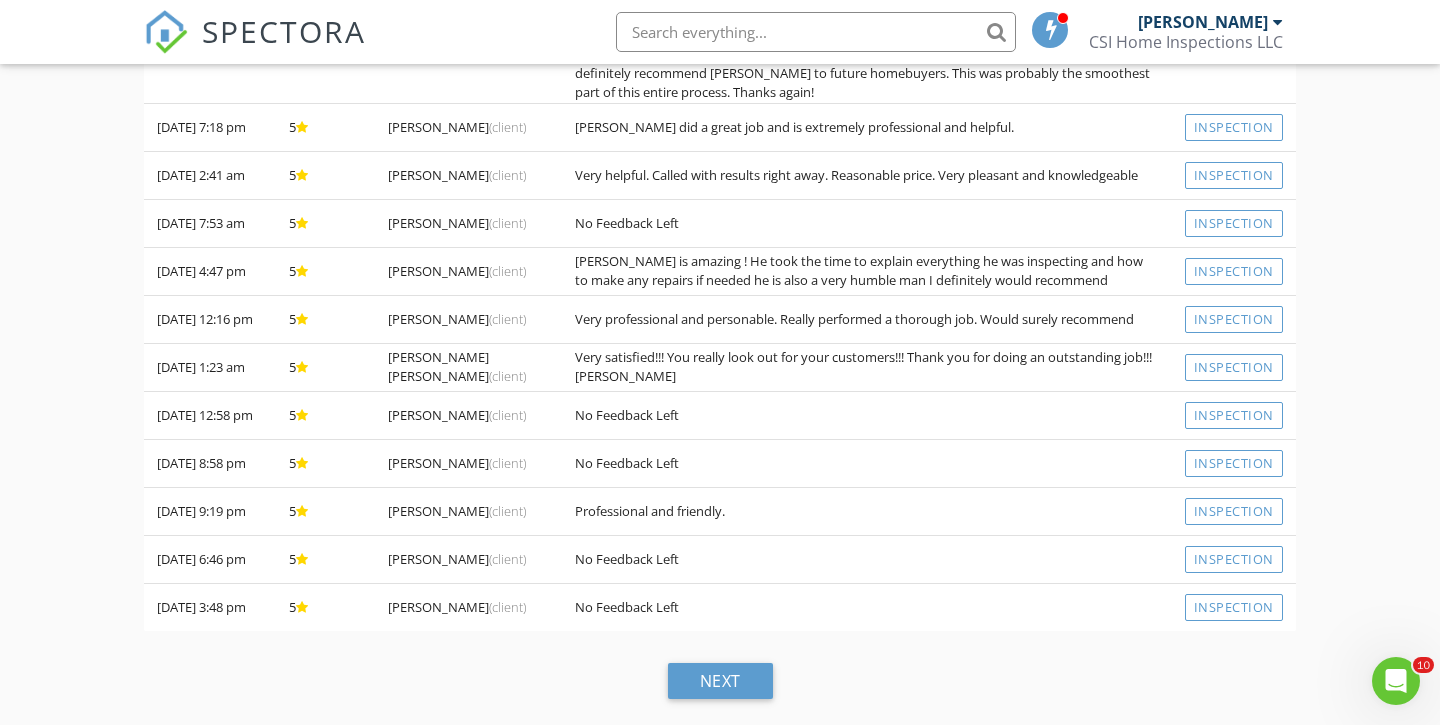 scroll, scrollTop: 806, scrollLeft: 0, axis: vertical 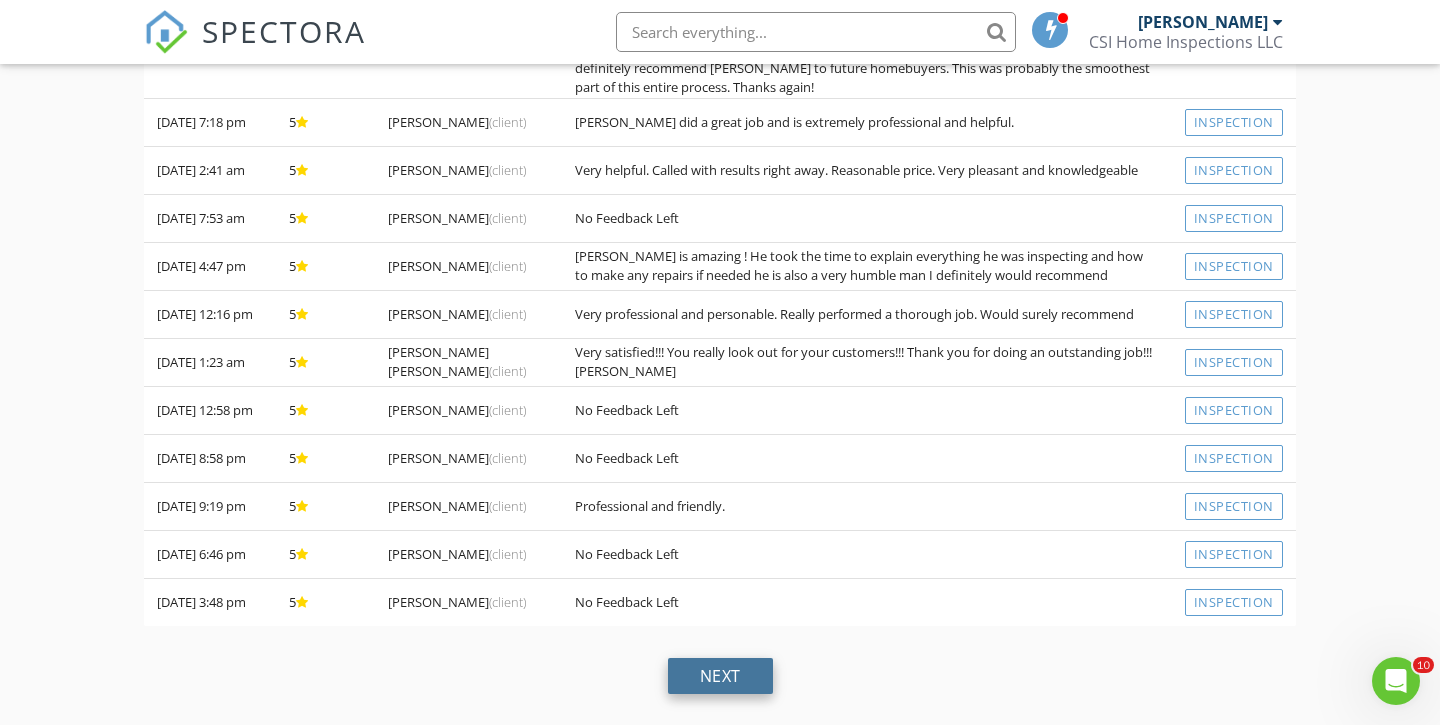 click on "next" at bounding box center (720, 676) 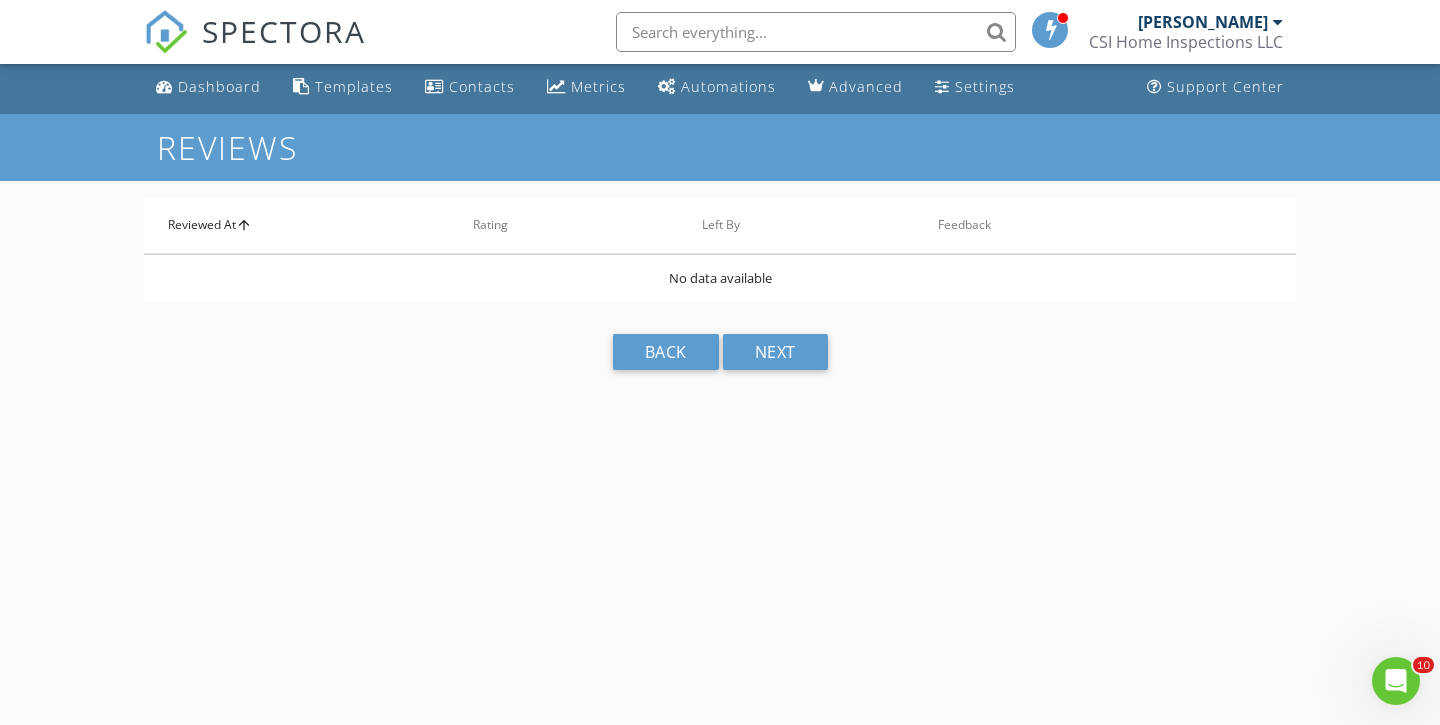 scroll, scrollTop: 0, scrollLeft: 0, axis: both 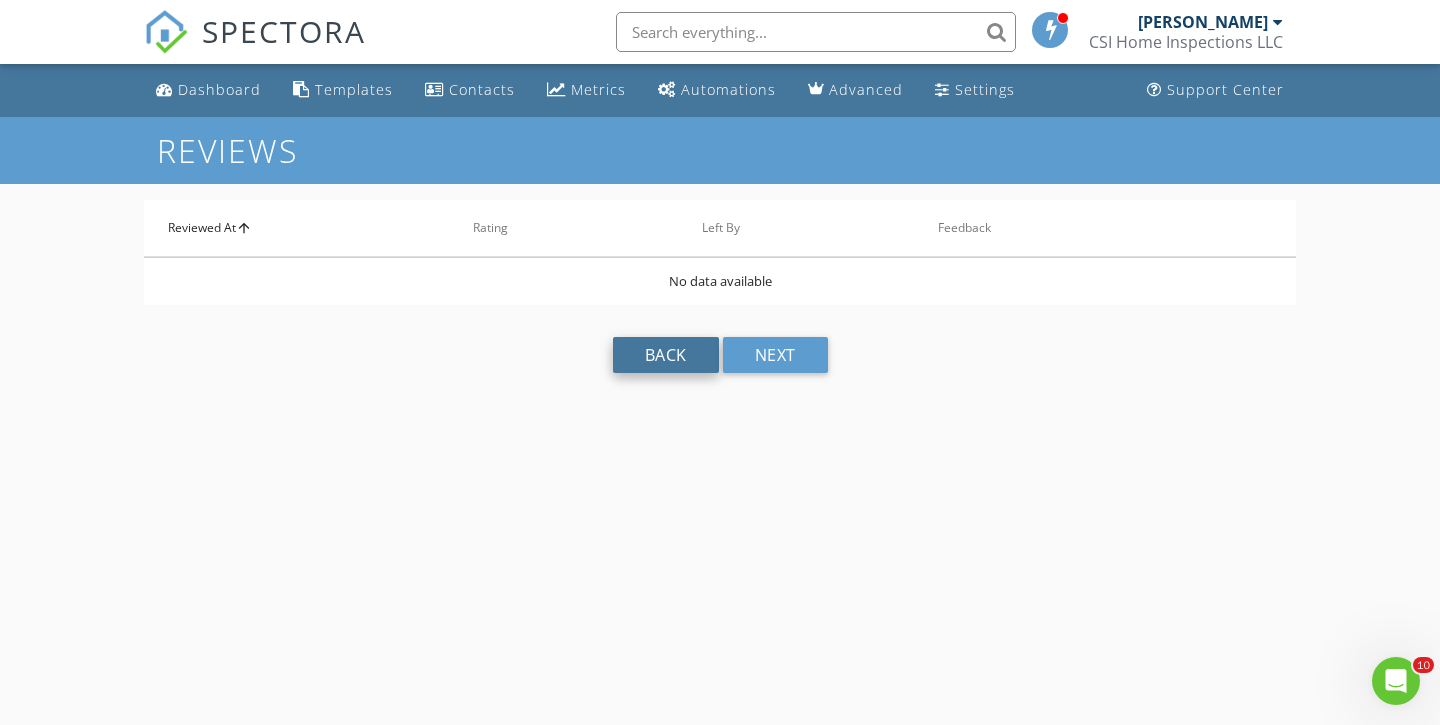 click on "back" at bounding box center [666, 355] 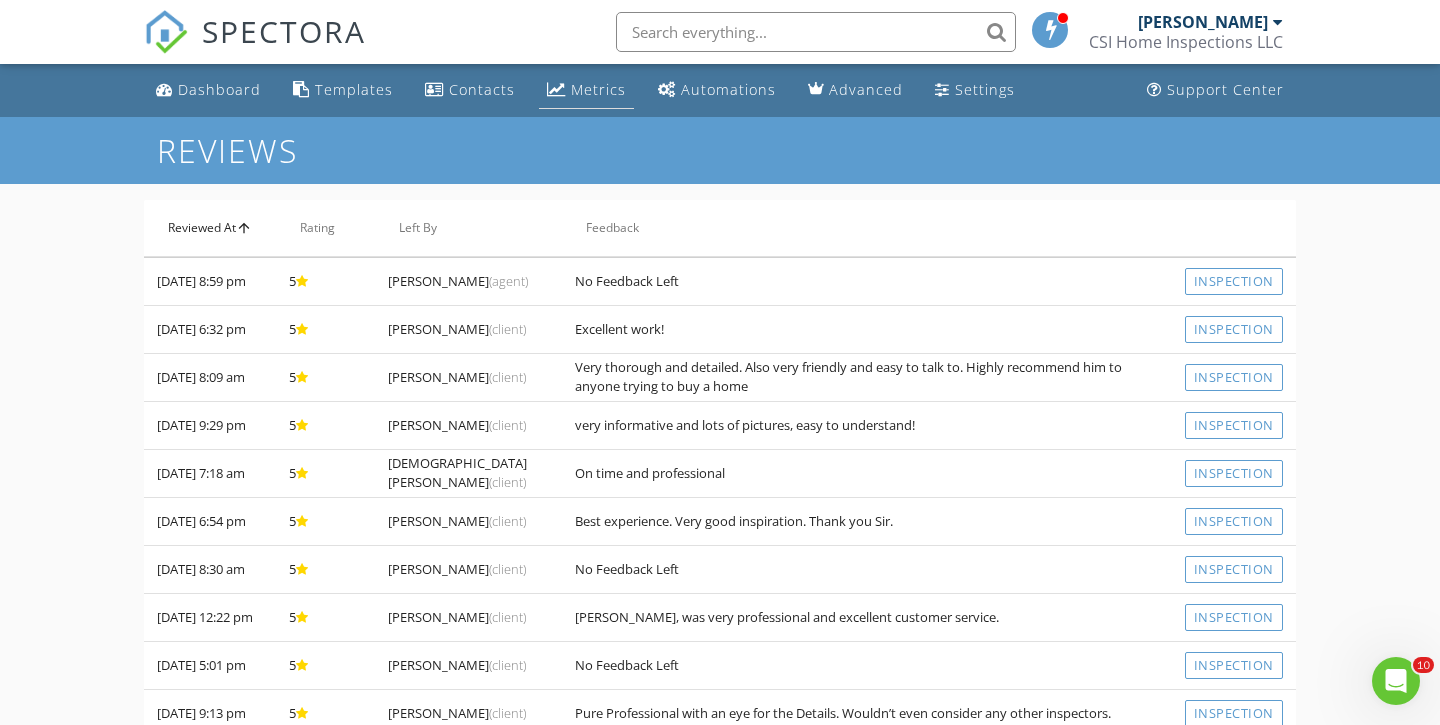 click on "Metrics" at bounding box center (598, 89) 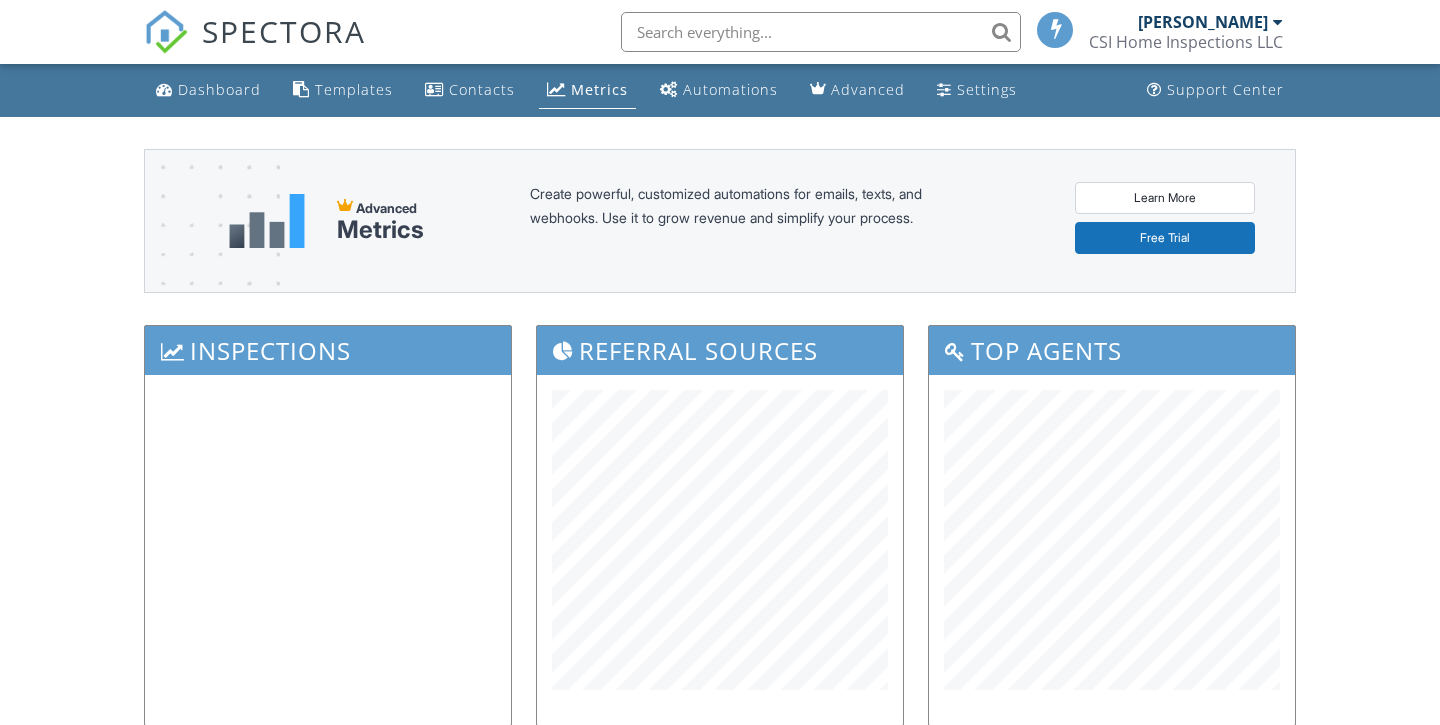 scroll, scrollTop: 0, scrollLeft: 0, axis: both 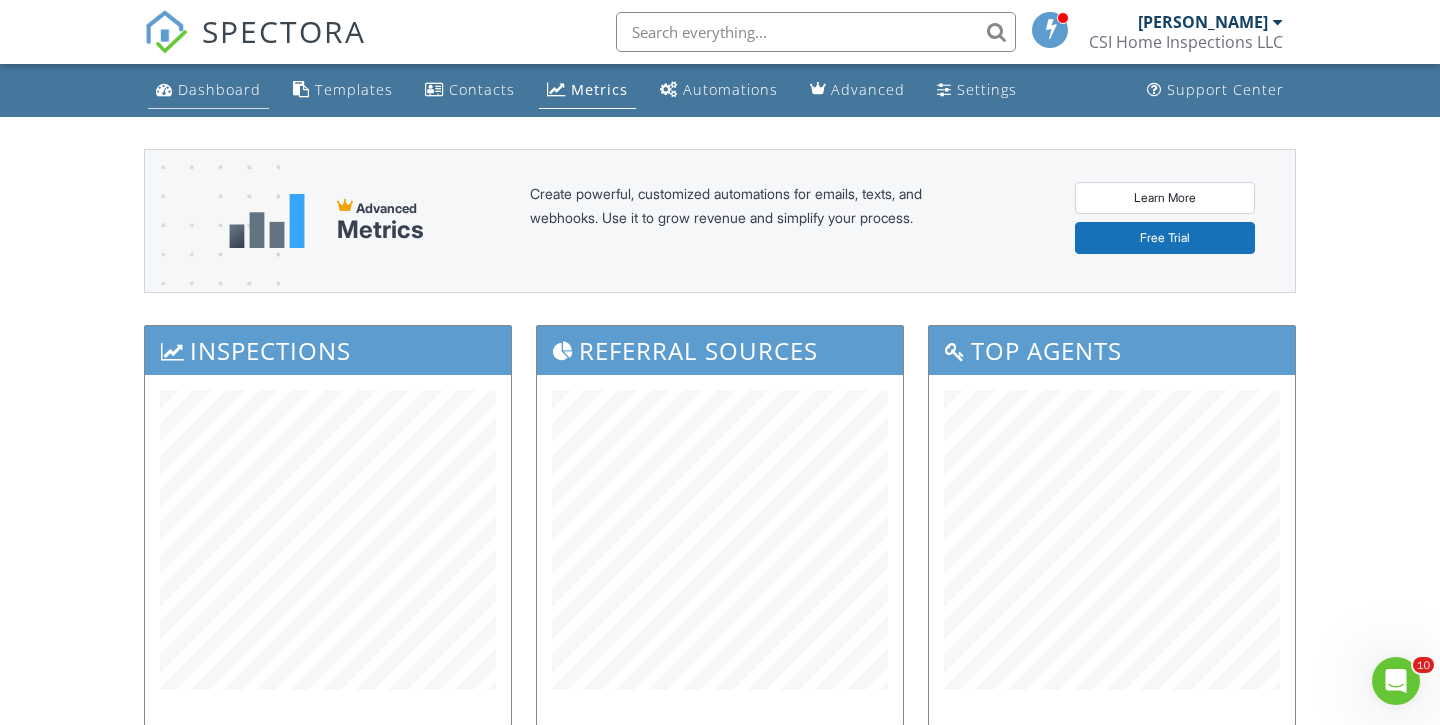 click on "Dashboard" at bounding box center [219, 89] 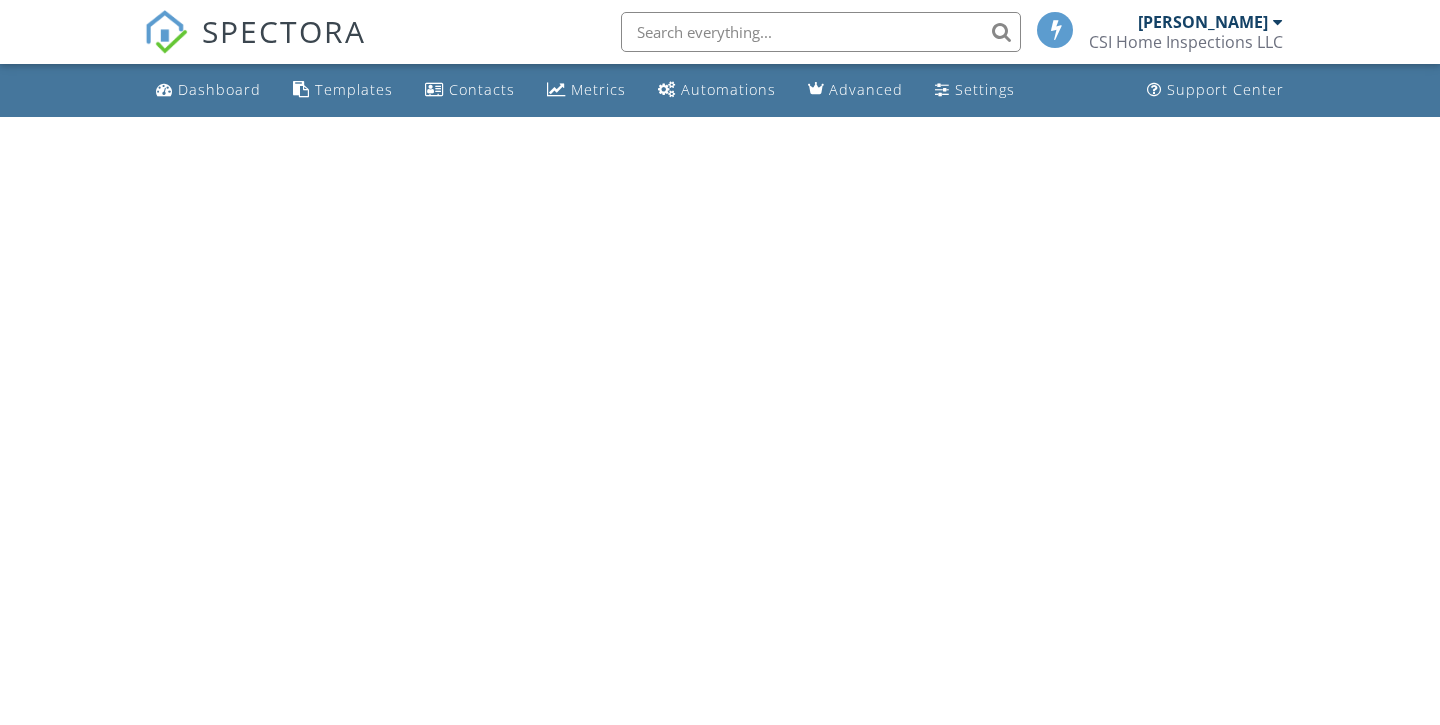 scroll, scrollTop: 0, scrollLeft: 0, axis: both 